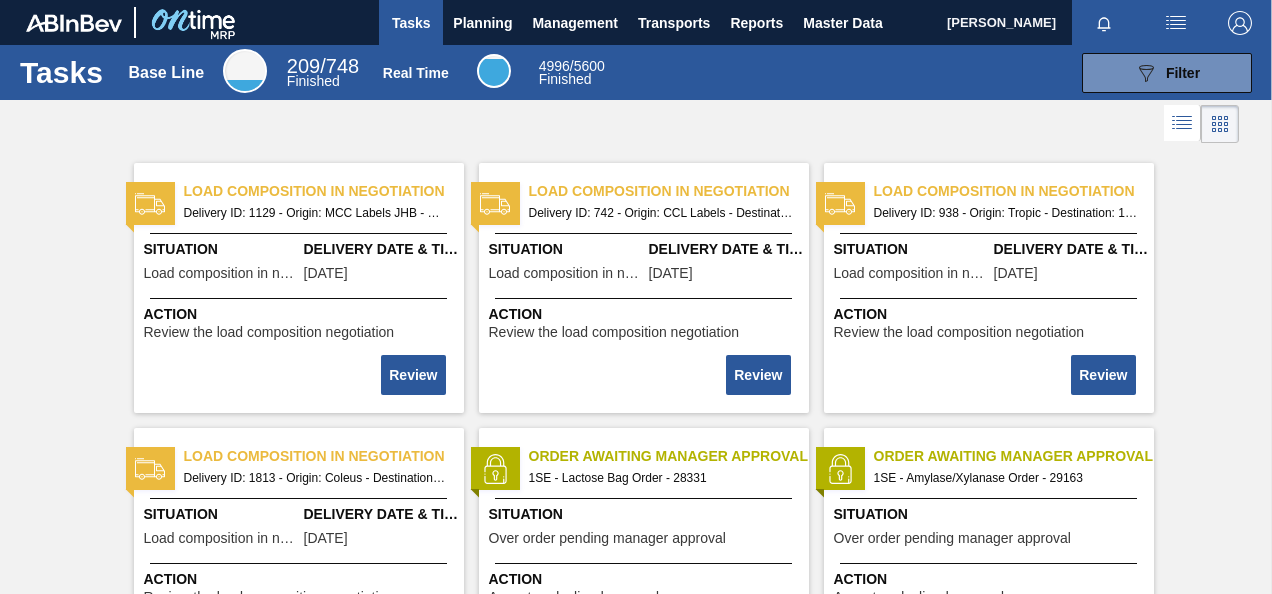 scroll, scrollTop: 0, scrollLeft: 0, axis: both 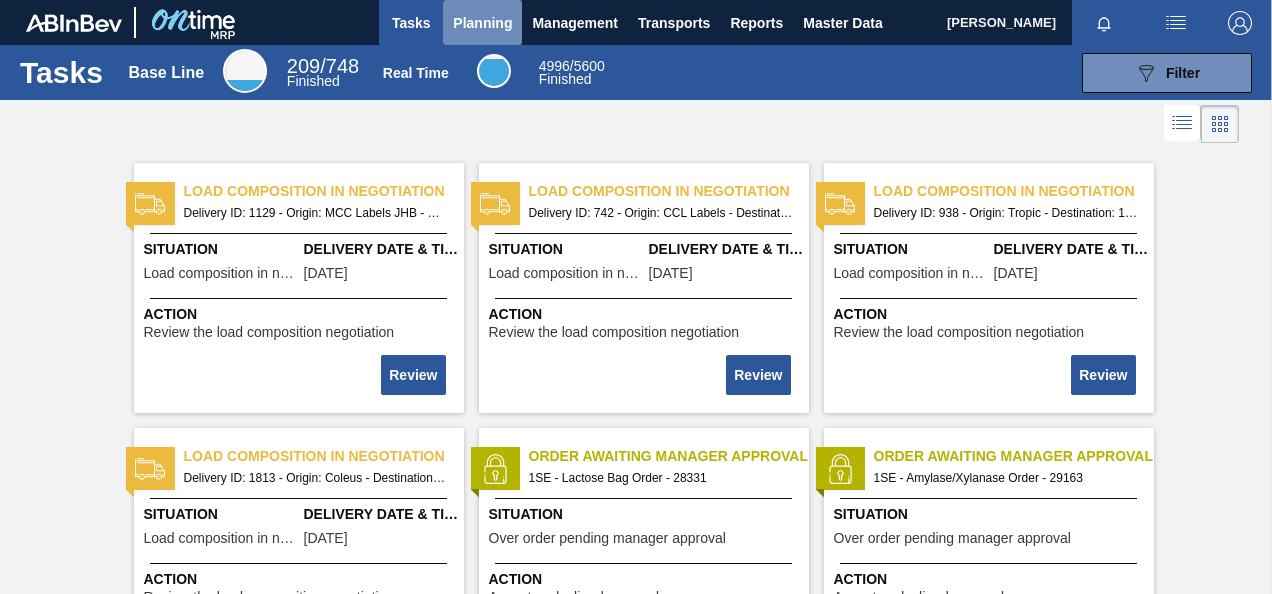 click on "Planning" at bounding box center (482, 23) 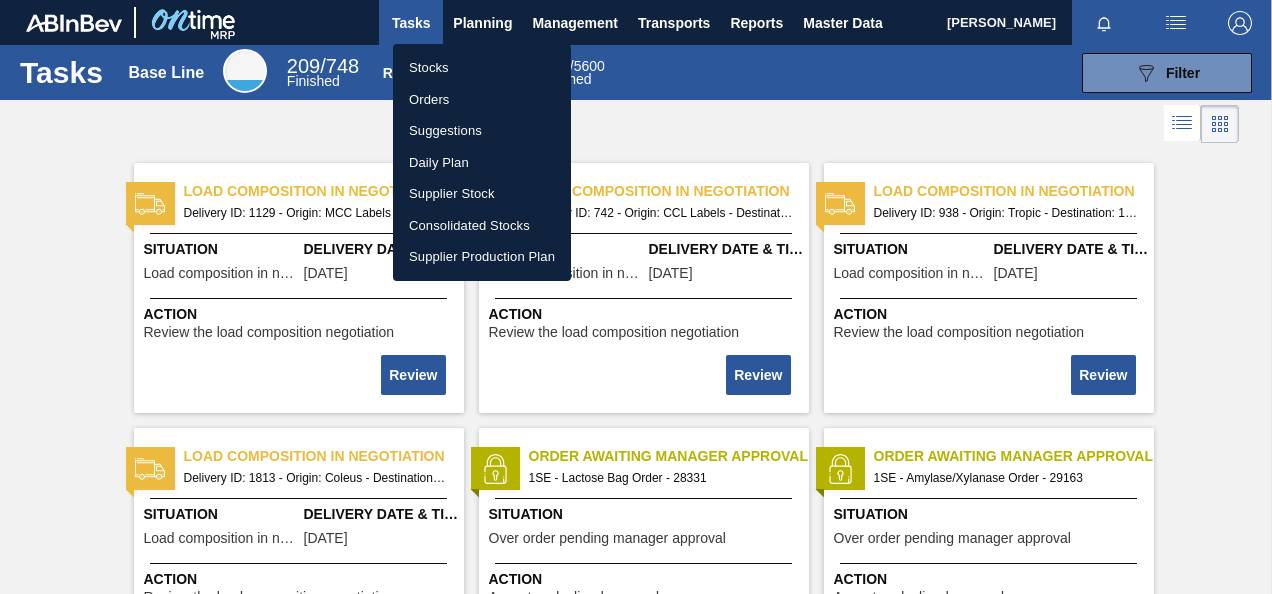 click on "Orders" at bounding box center [482, 100] 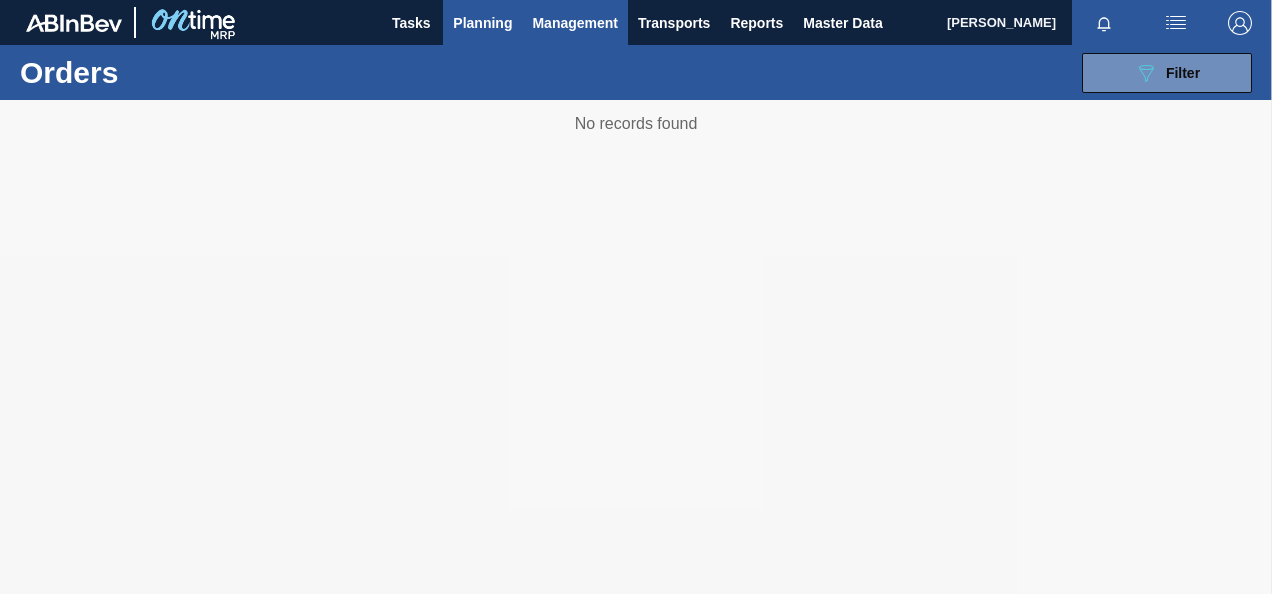 click on "Management" at bounding box center (575, 23) 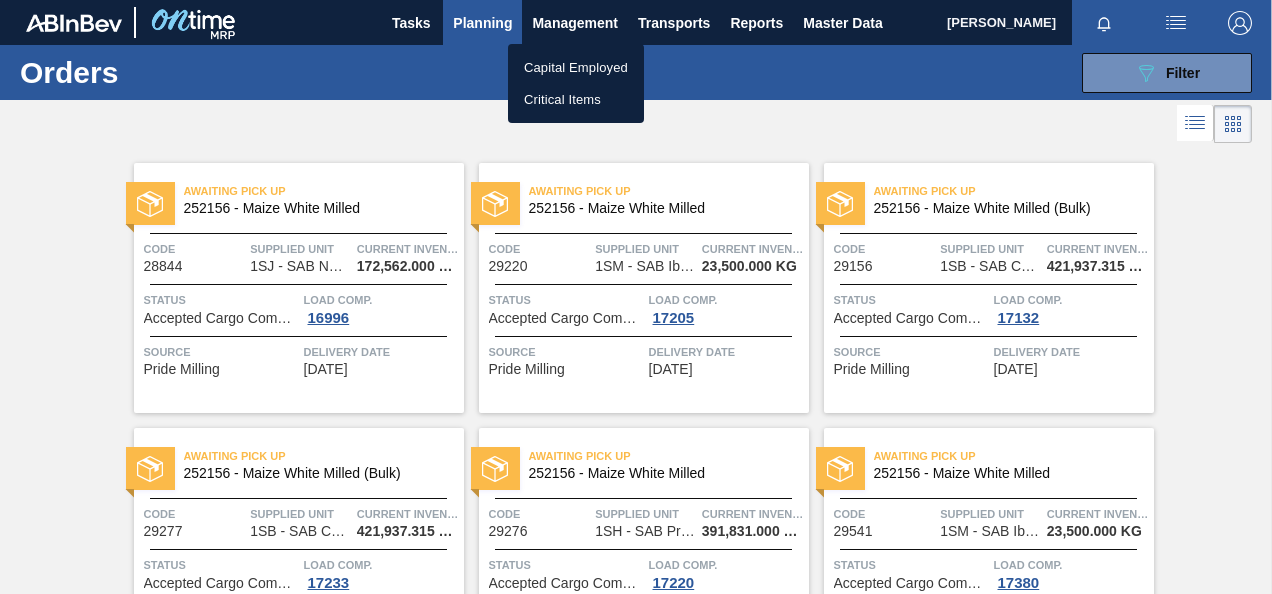 click at bounding box center [636, 297] 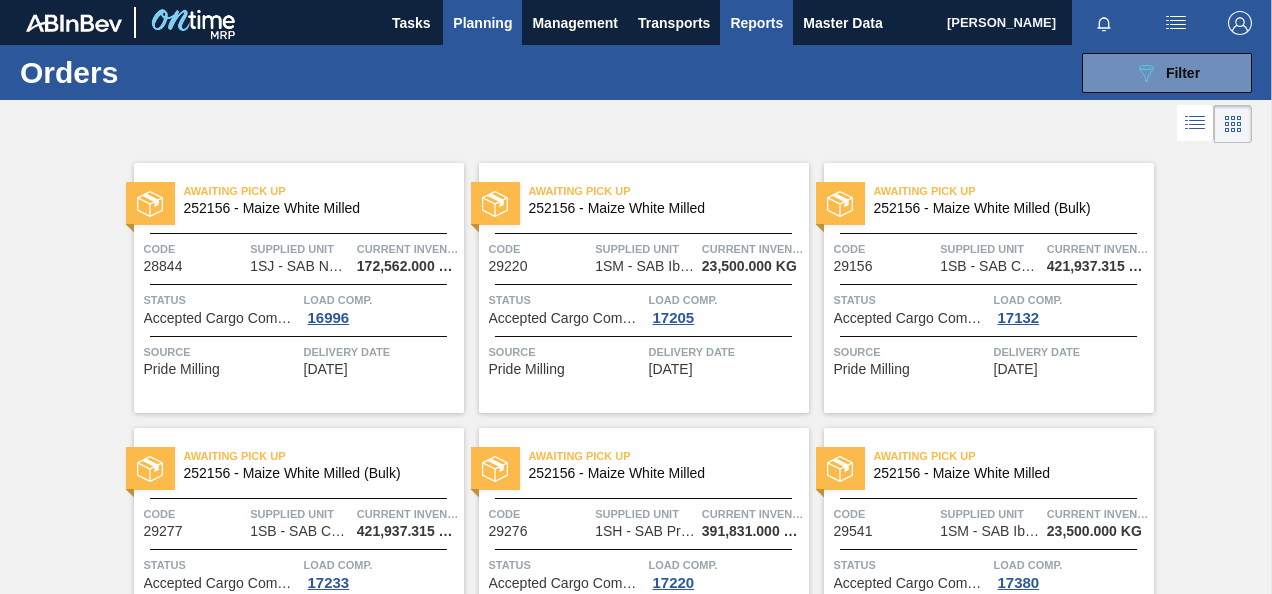 click on "Reports" at bounding box center [756, 23] 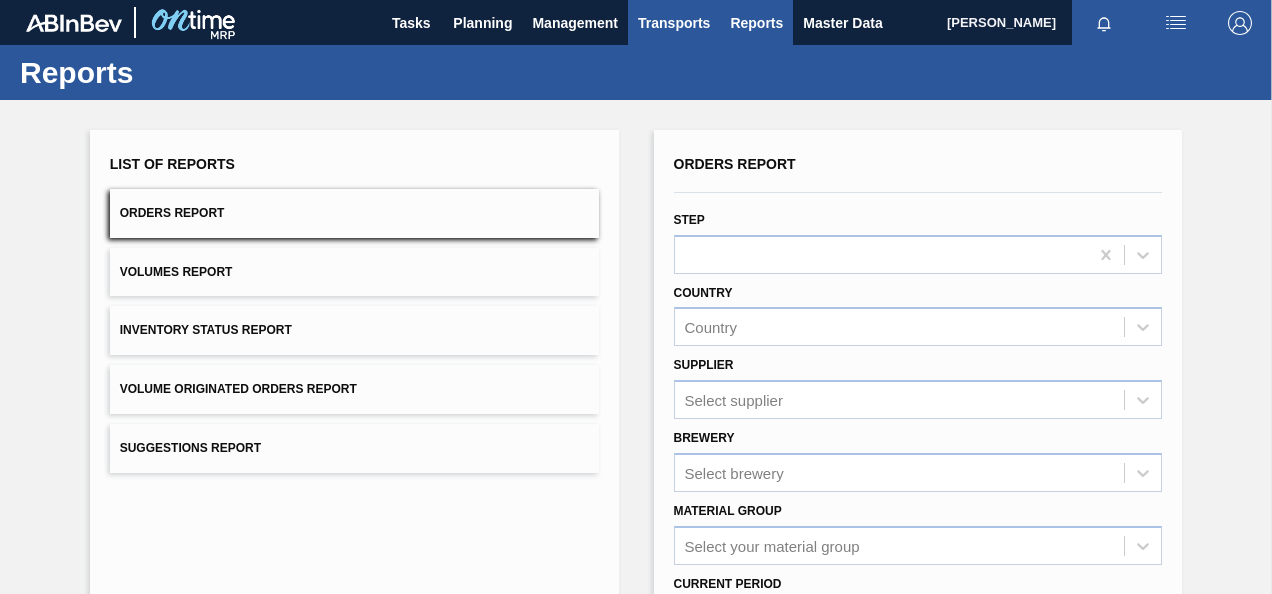 click on "Transports" at bounding box center (674, 23) 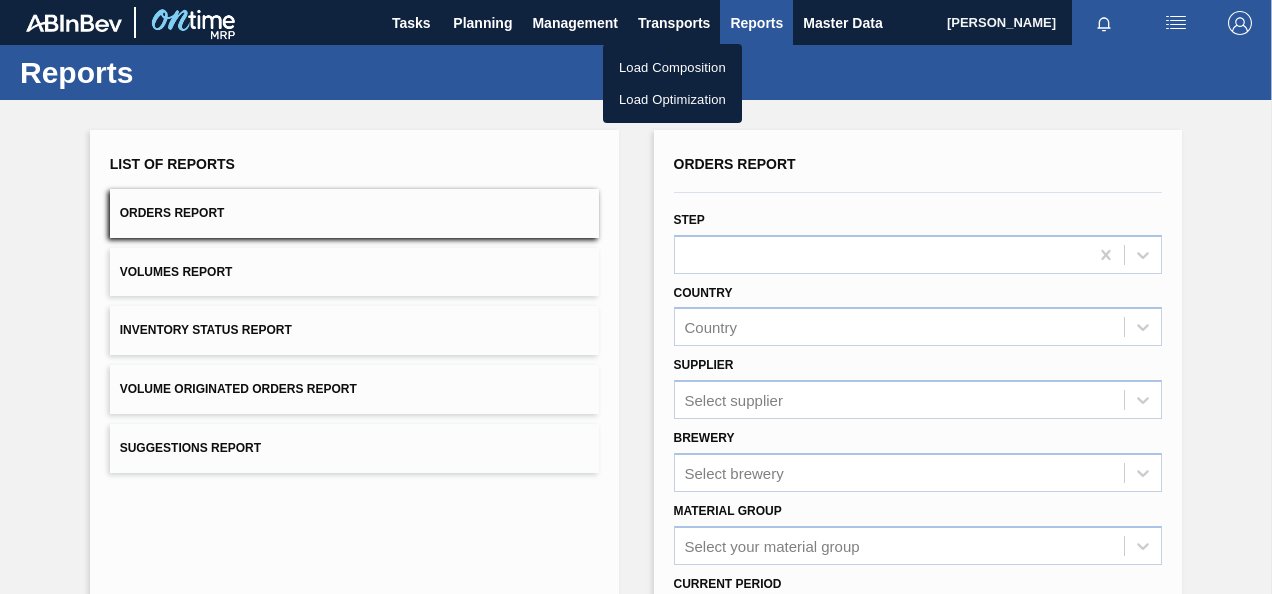 click at bounding box center (636, 297) 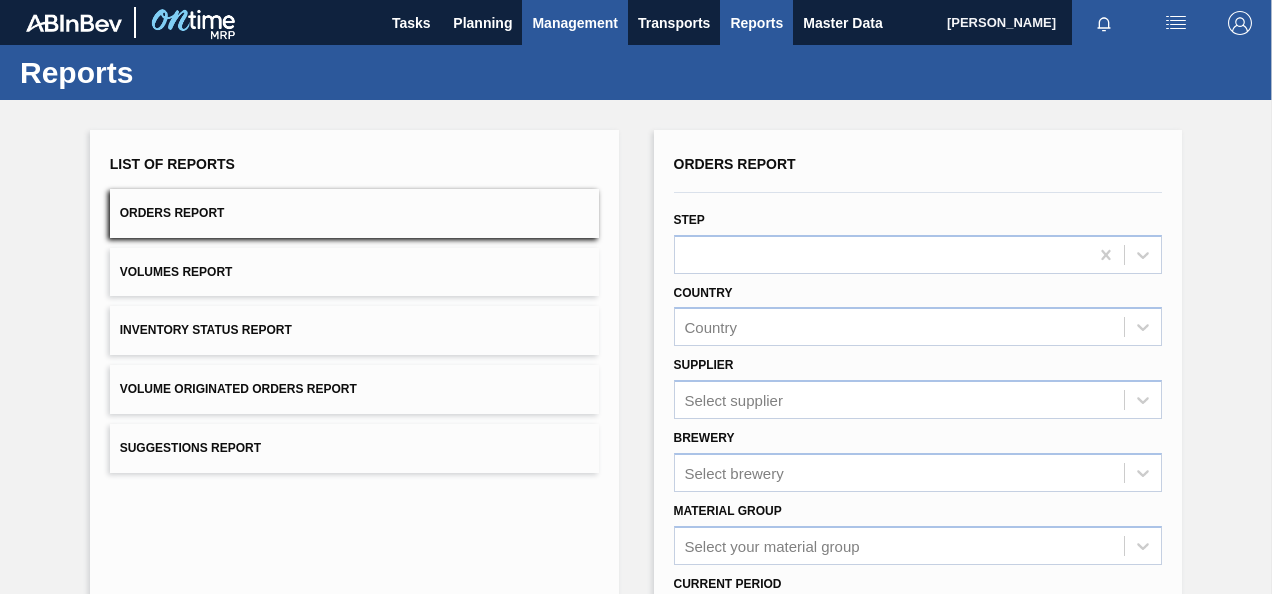 click on "Management" at bounding box center (575, 23) 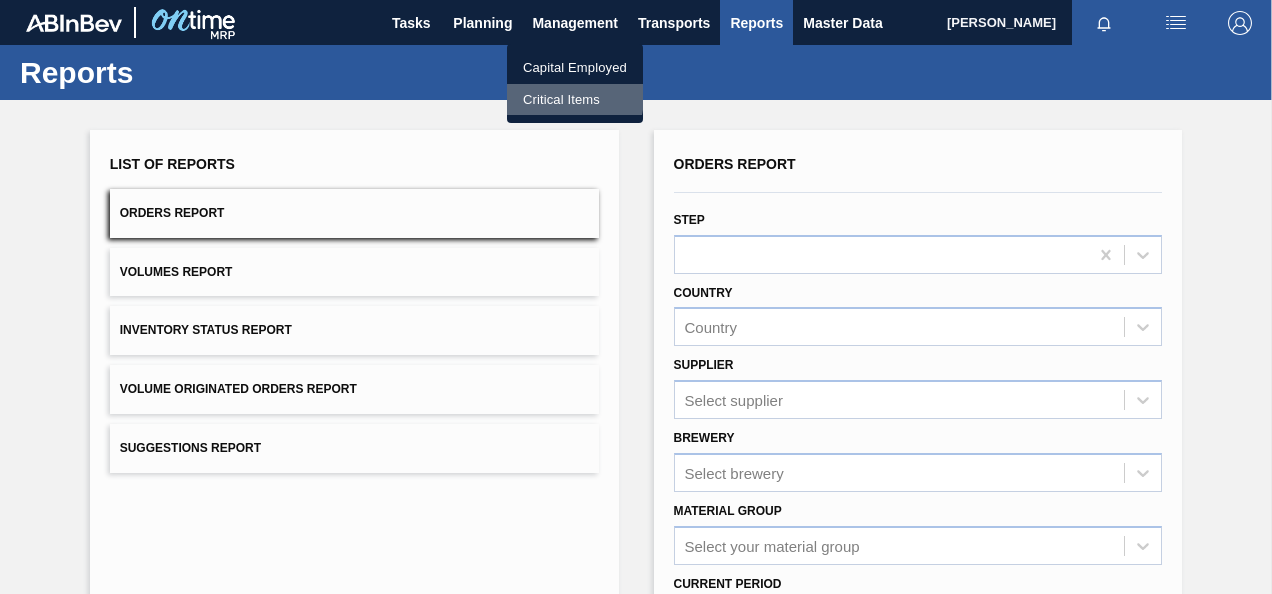click on "Critical Items" at bounding box center [575, 100] 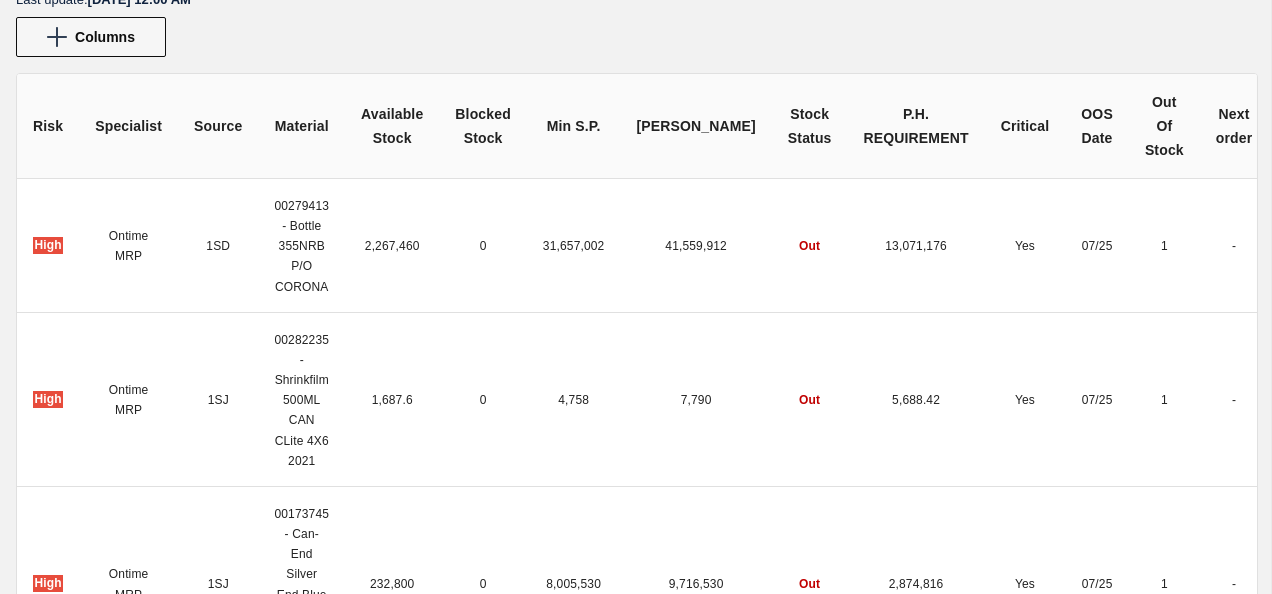 scroll, scrollTop: 0, scrollLeft: 0, axis: both 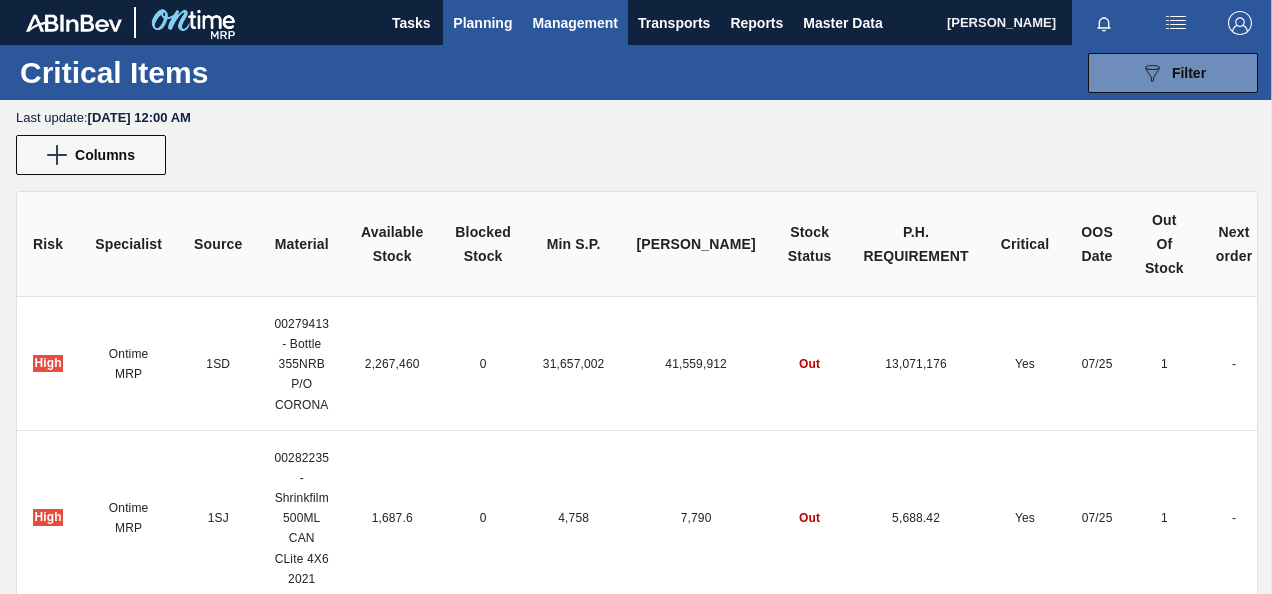 click on "Planning" at bounding box center [482, 23] 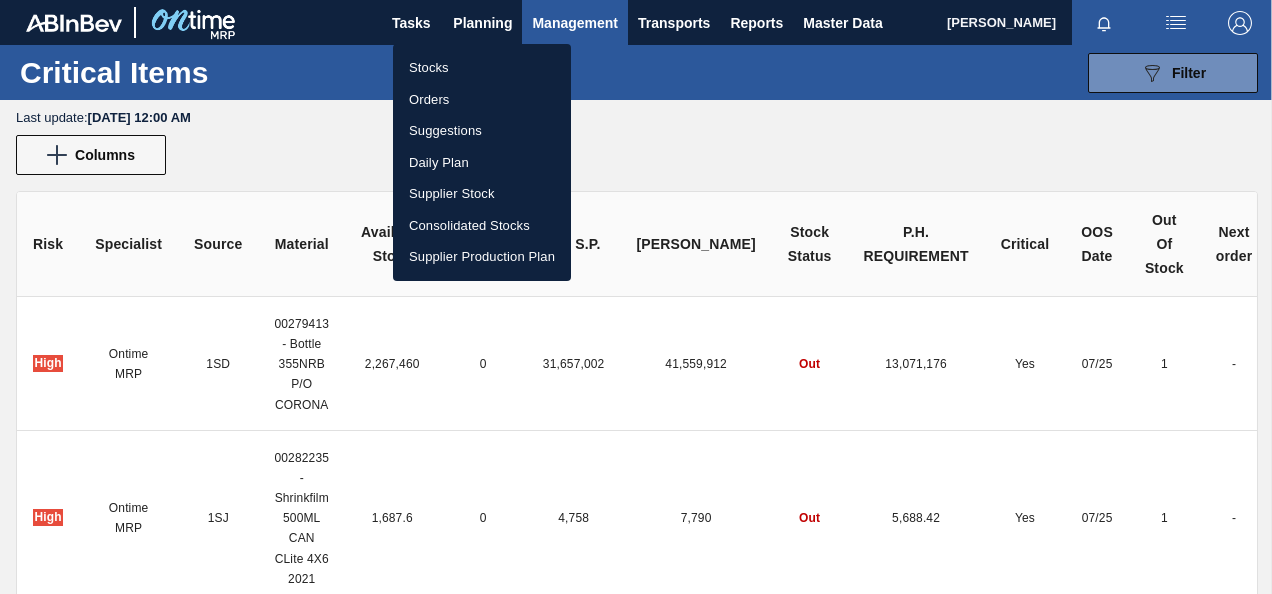 click on "Orders" at bounding box center (482, 100) 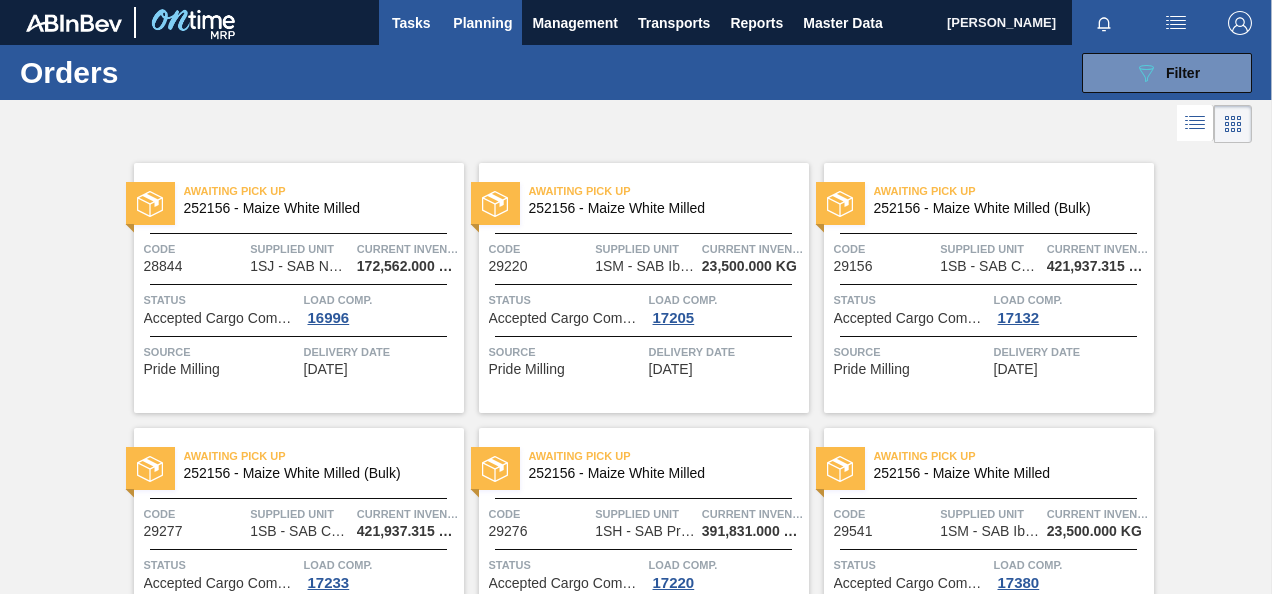 click on "Tasks" at bounding box center (411, 23) 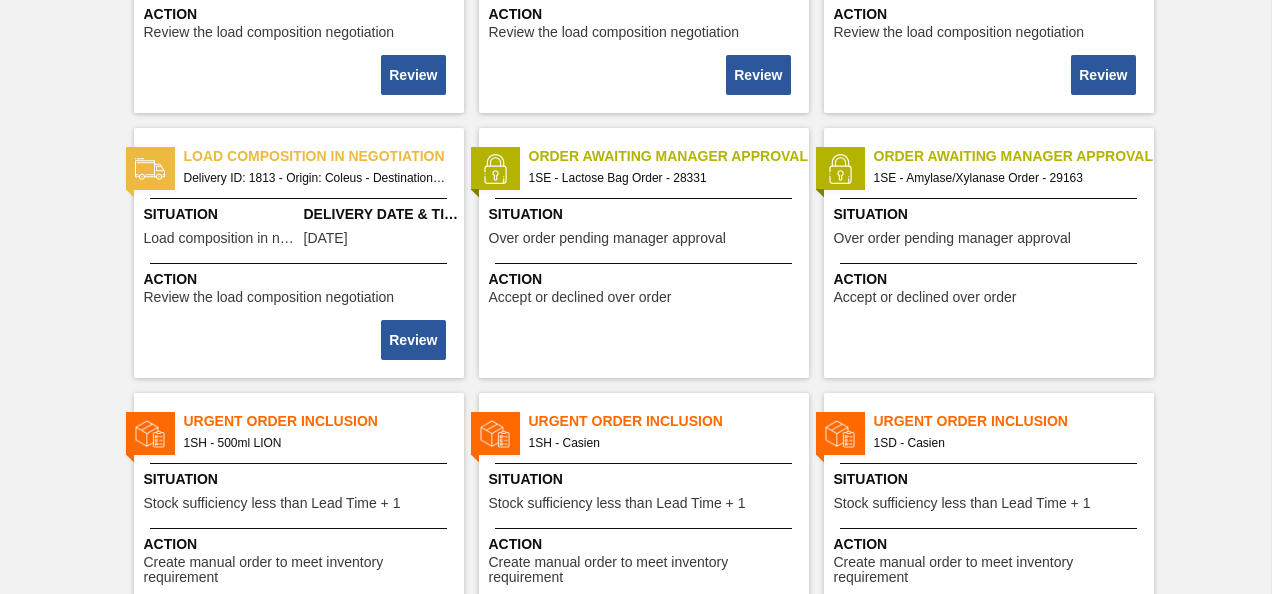 scroll, scrollTop: 0, scrollLeft: 0, axis: both 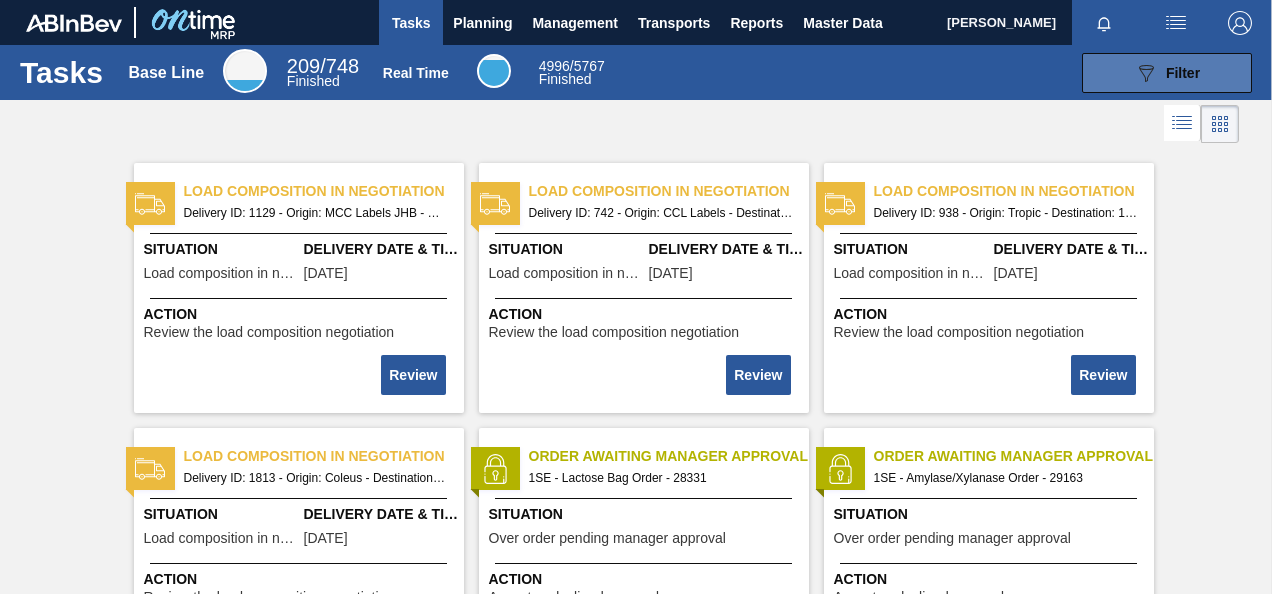 click on "089F7B8B-B2A5-4AFE-B5C0-19BA573D28AC" 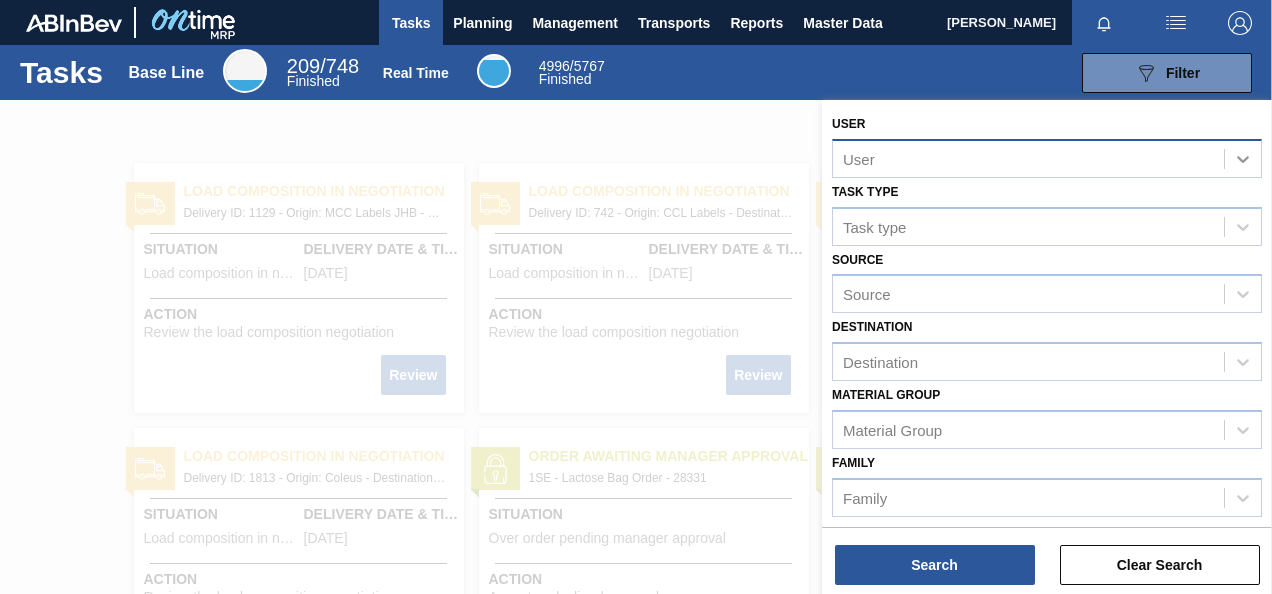 click 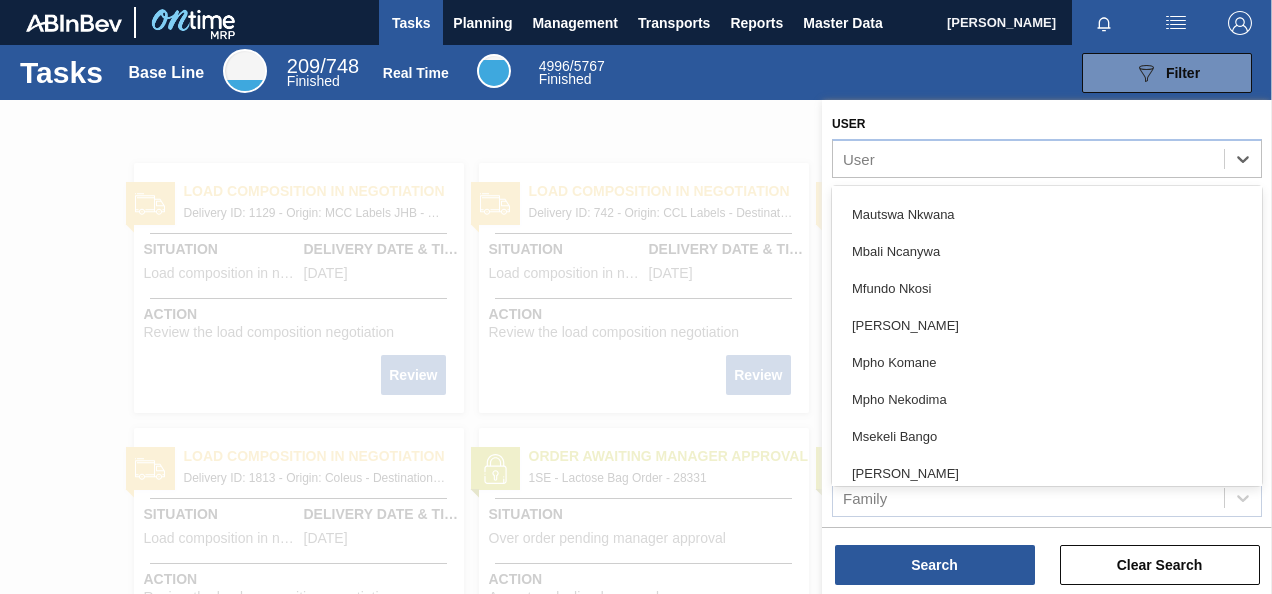 scroll, scrollTop: 3000, scrollLeft: 0, axis: vertical 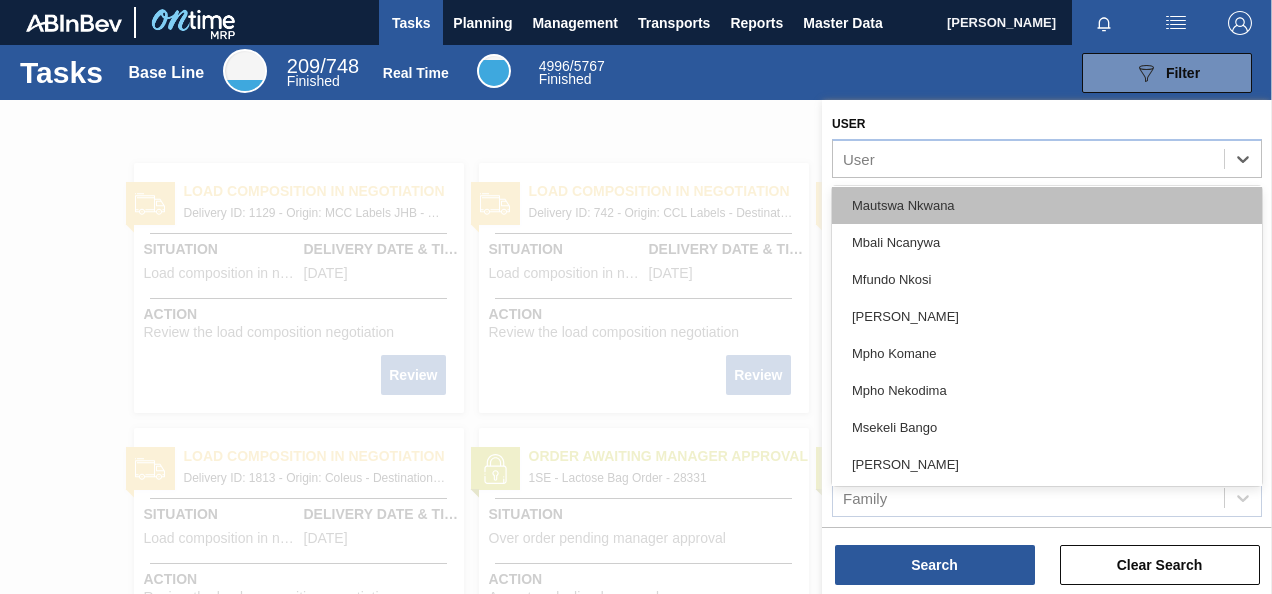 click on "Mautswa Nkwana" at bounding box center [1047, 205] 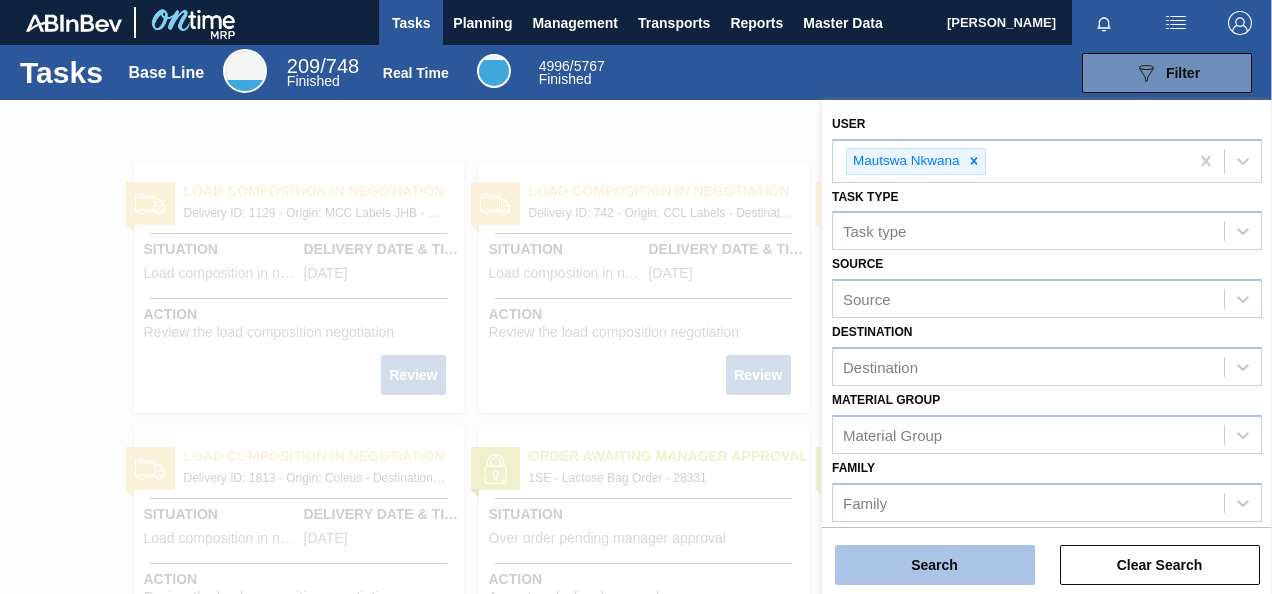 click on "Search" at bounding box center (935, 565) 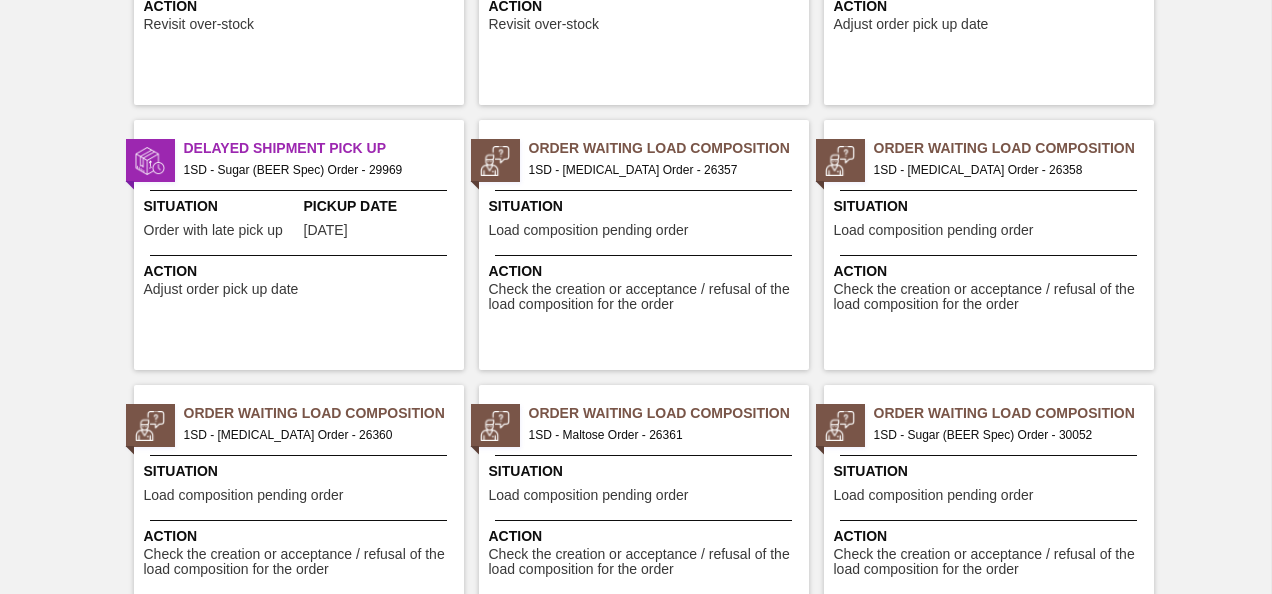 scroll, scrollTop: 600, scrollLeft: 0, axis: vertical 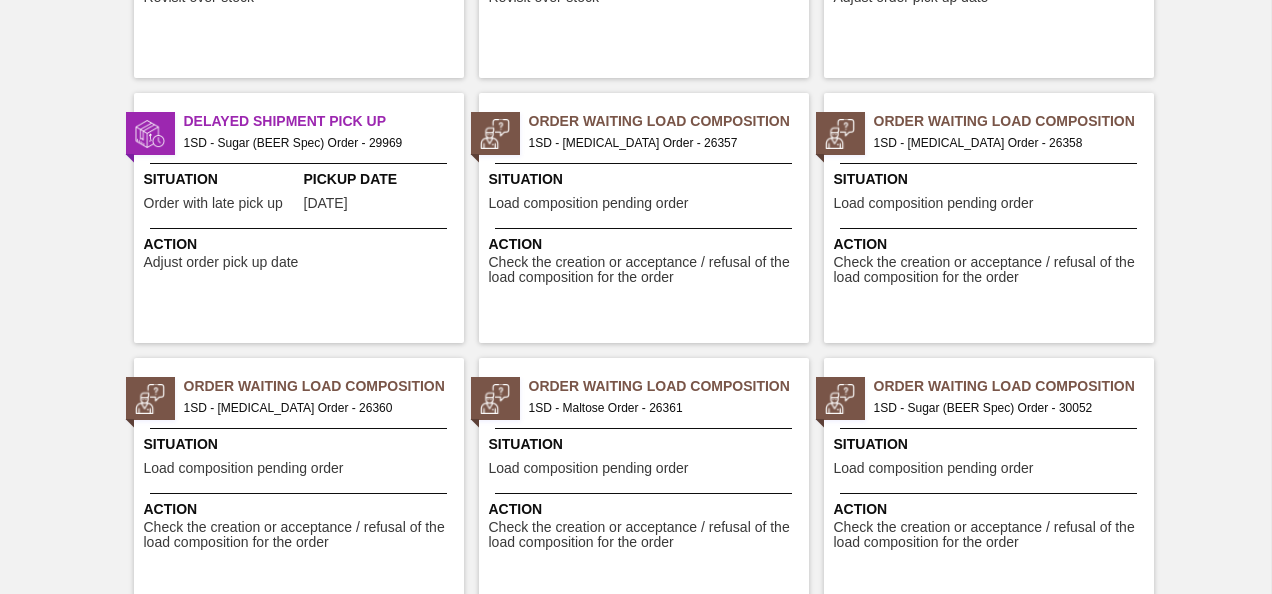 click on "1SD - Sugar (BEER Spec) Order - 29969" at bounding box center (316, 143) 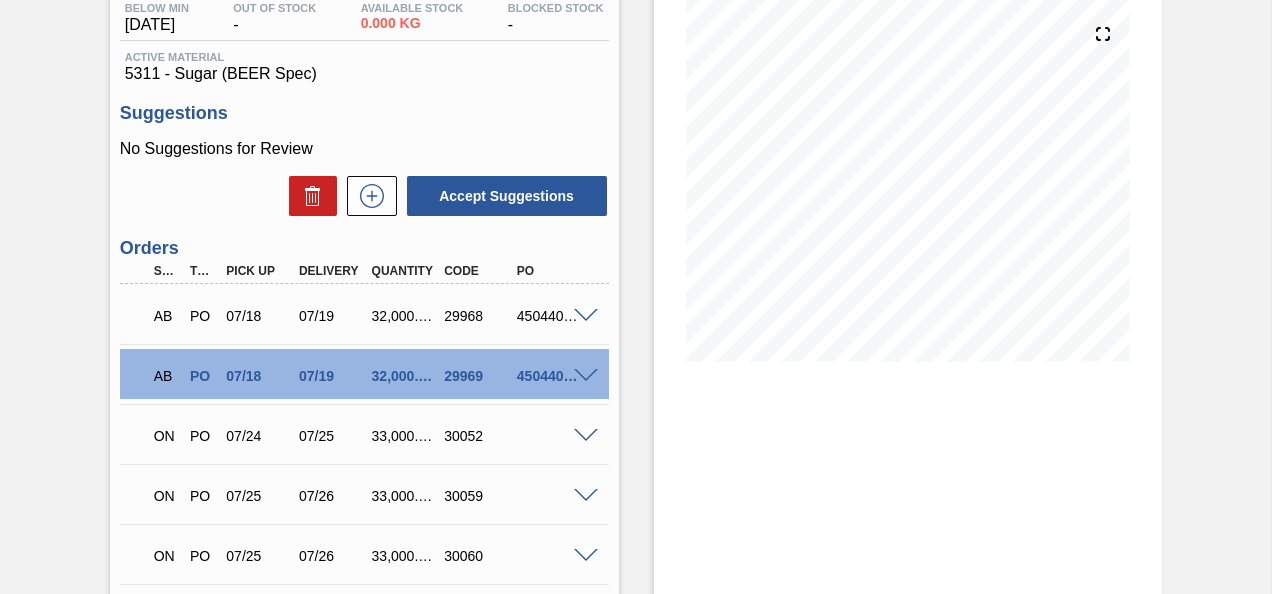 scroll, scrollTop: 400, scrollLeft: 0, axis: vertical 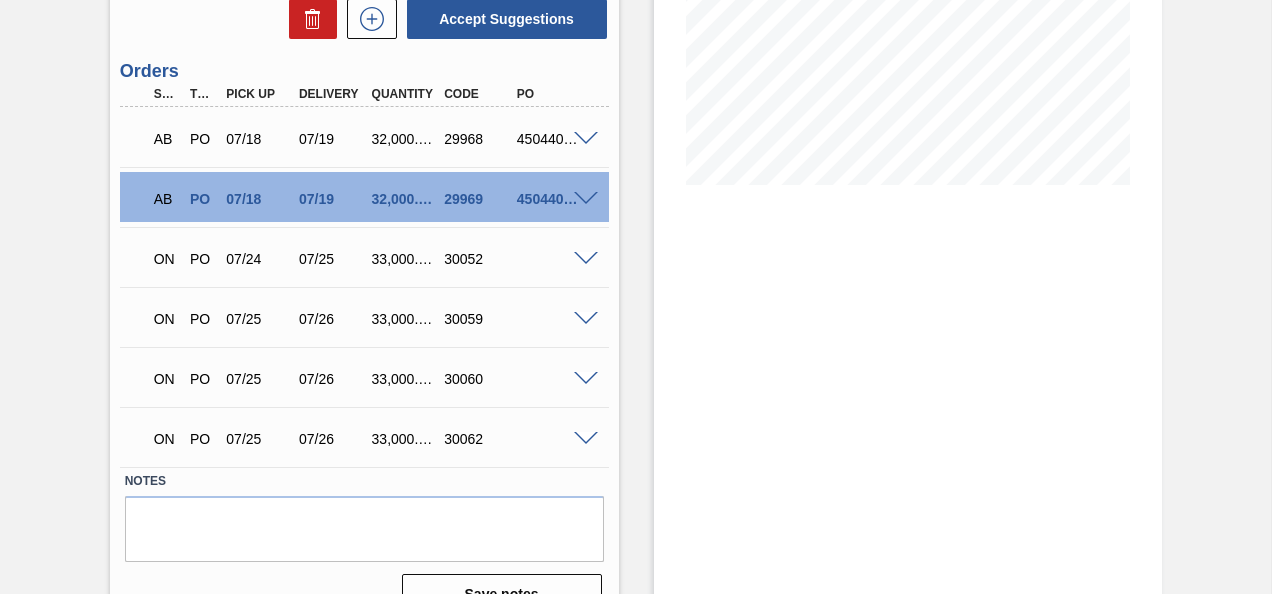 click at bounding box center [586, 139] 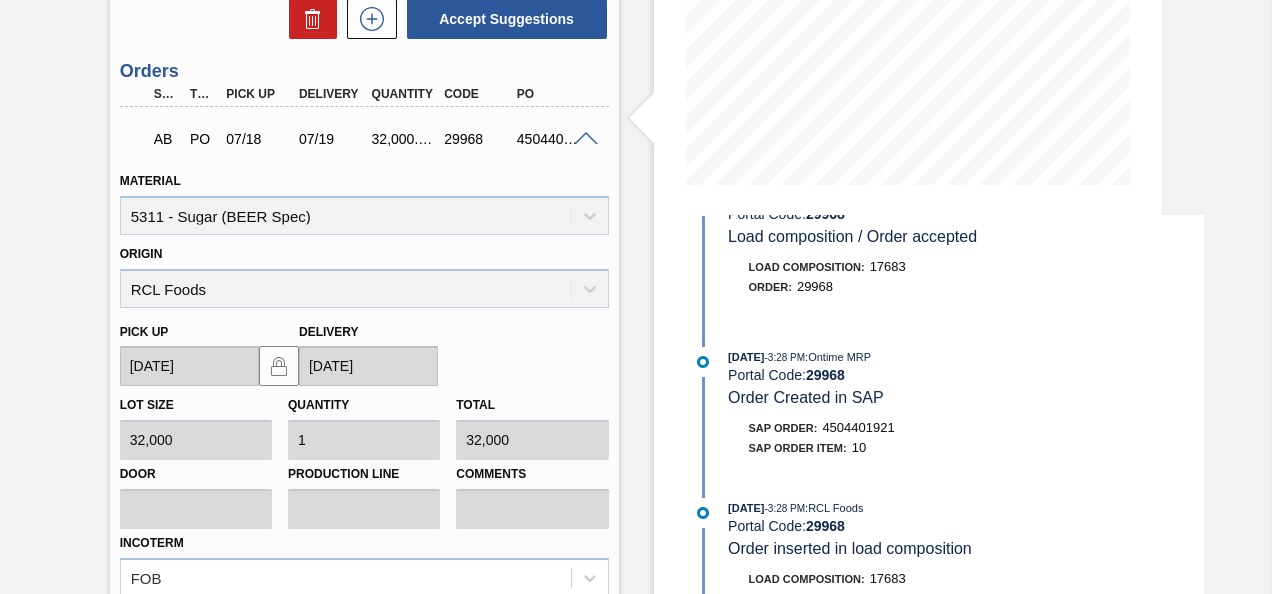 scroll, scrollTop: 70, scrollLeft: 0, axis: vertical 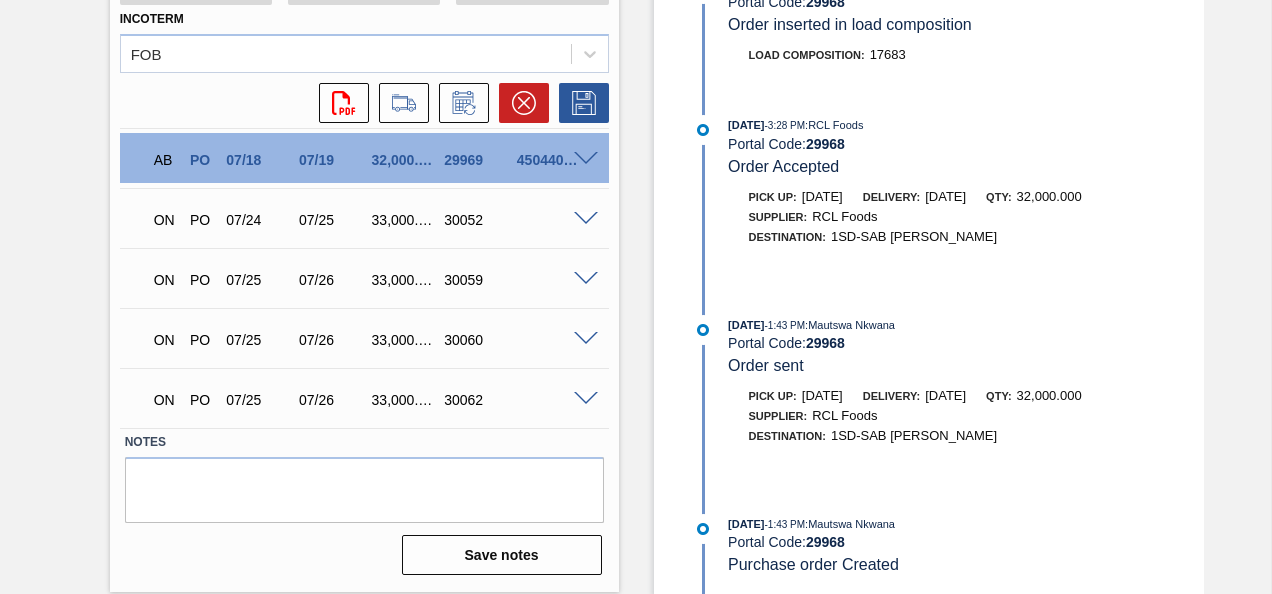 click on "ON   PO 07/24 07/25 33,000.000 30052" at bounding box center (364, 218) 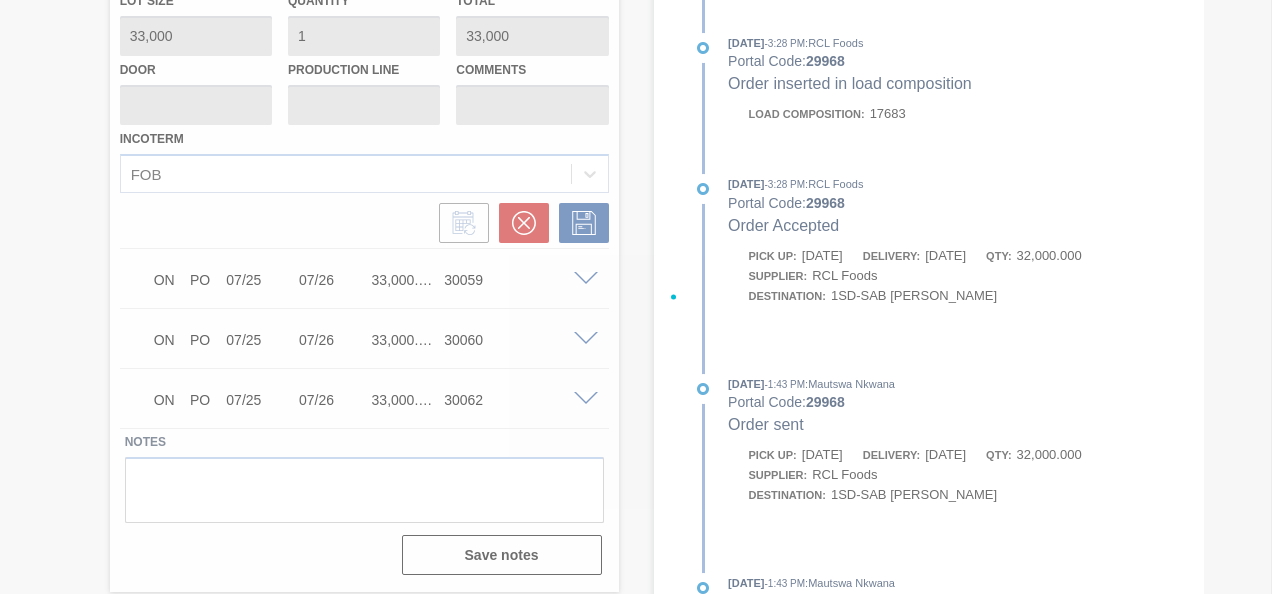scroll, scrollTop: 0, scrollLeft: 0, axis: both 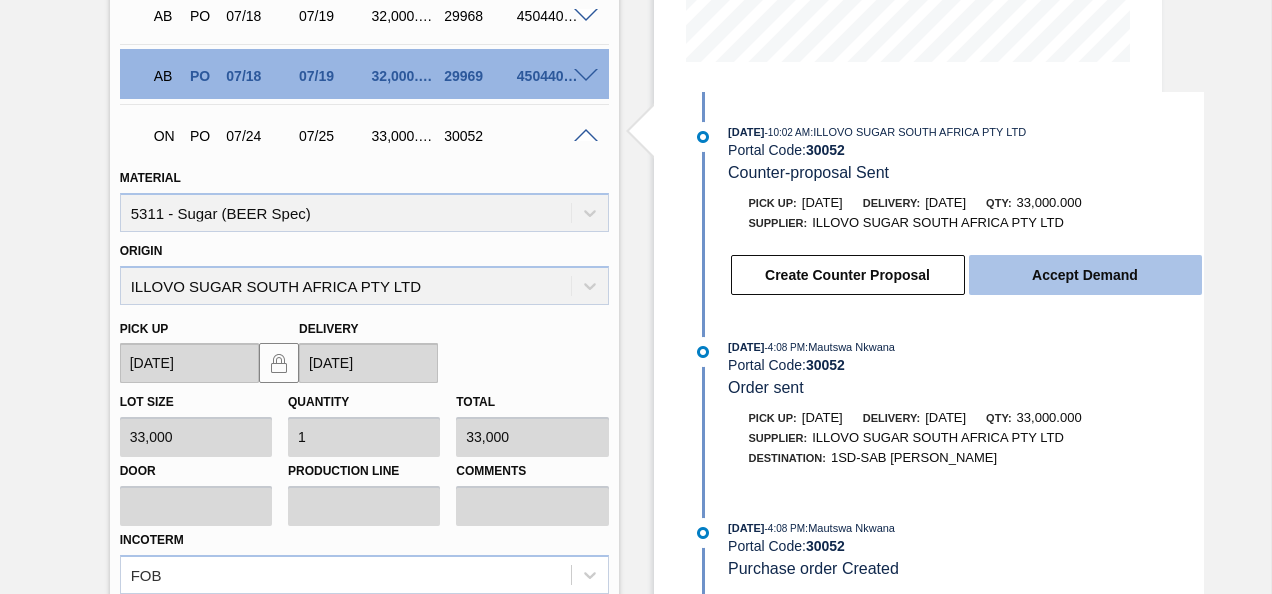 click on "Accept Demand" at bounding box center [1085, 275] 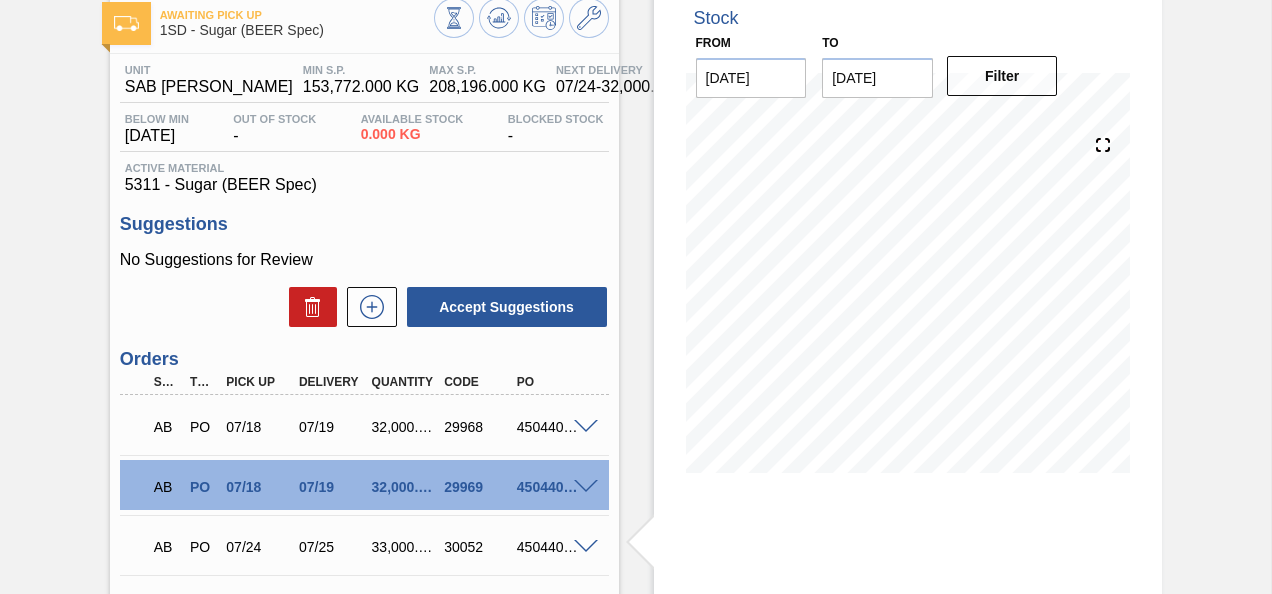 scroll, scrollTop: 0, scrollLeft: 0, axis: both 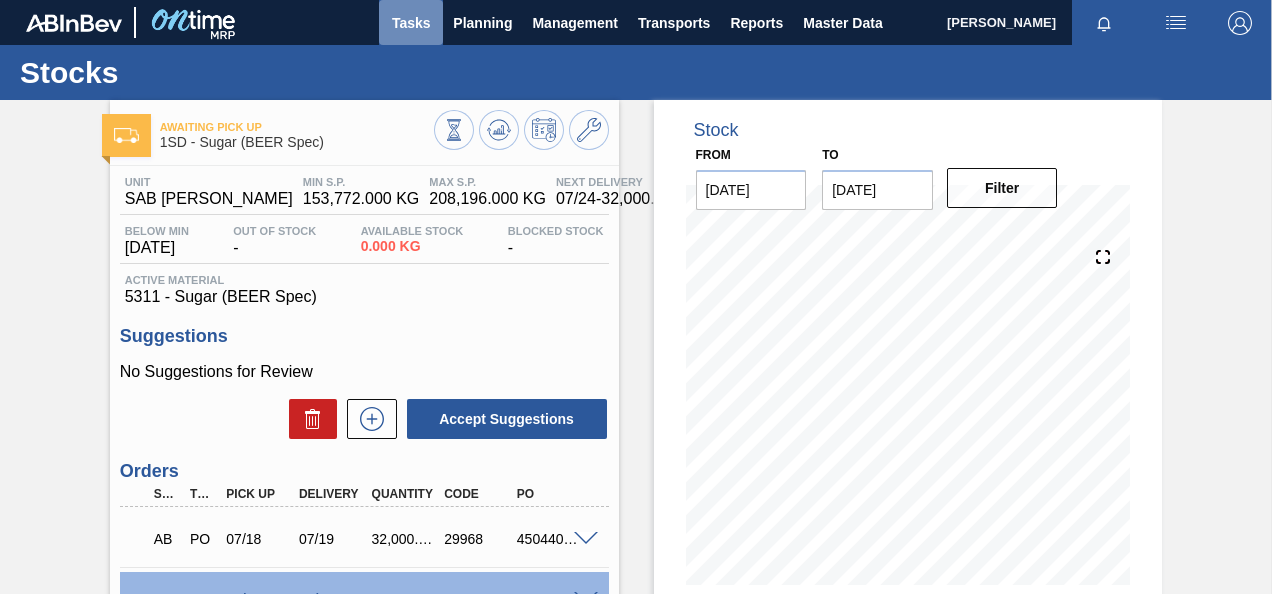 click on "Tasks" at bounding box center [411, 22] 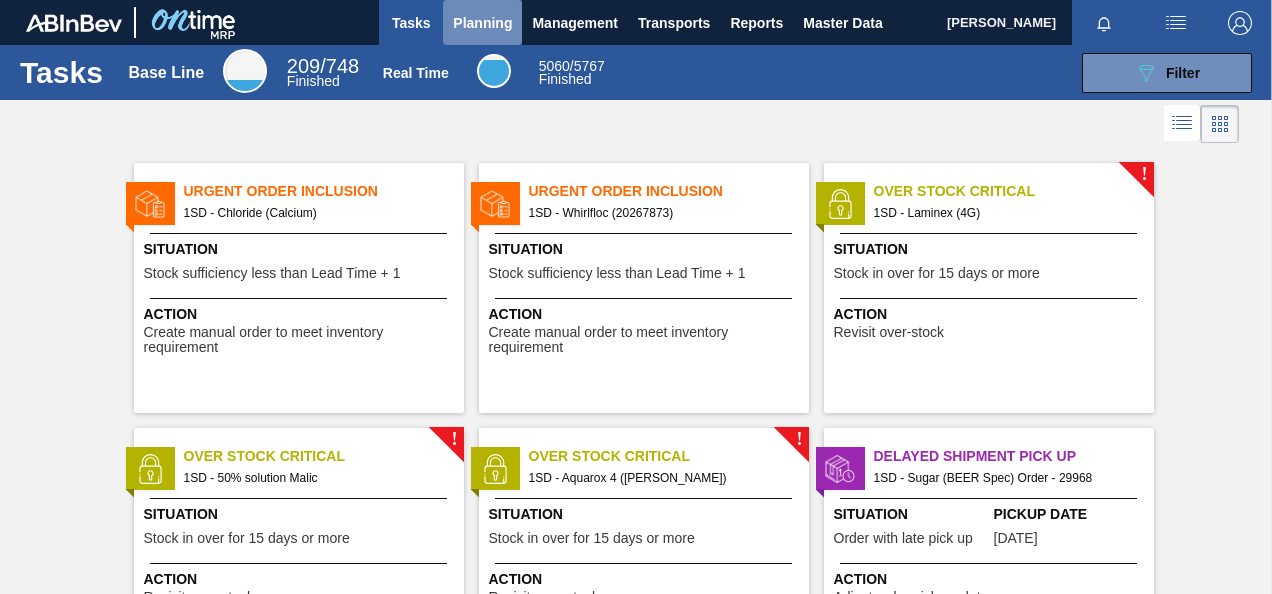 click on "Planning" at bounding box center [482, 23] 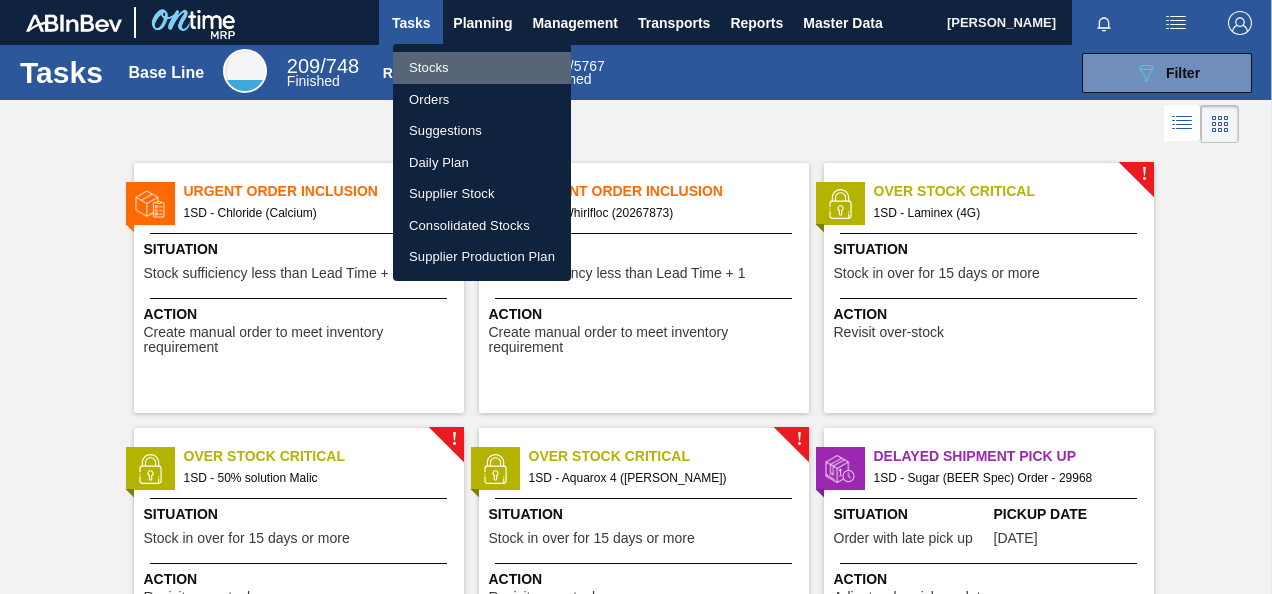 click on "Stocks" at bounding box center [482, 68] 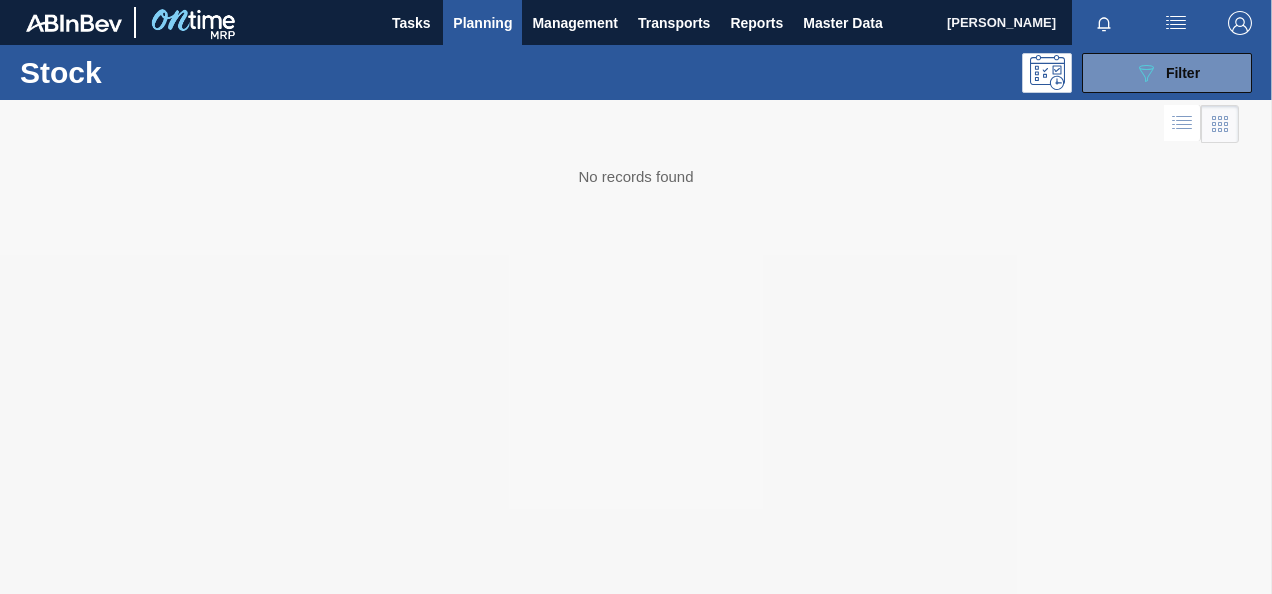 click on "Planning" at bounding box center (482, 23) 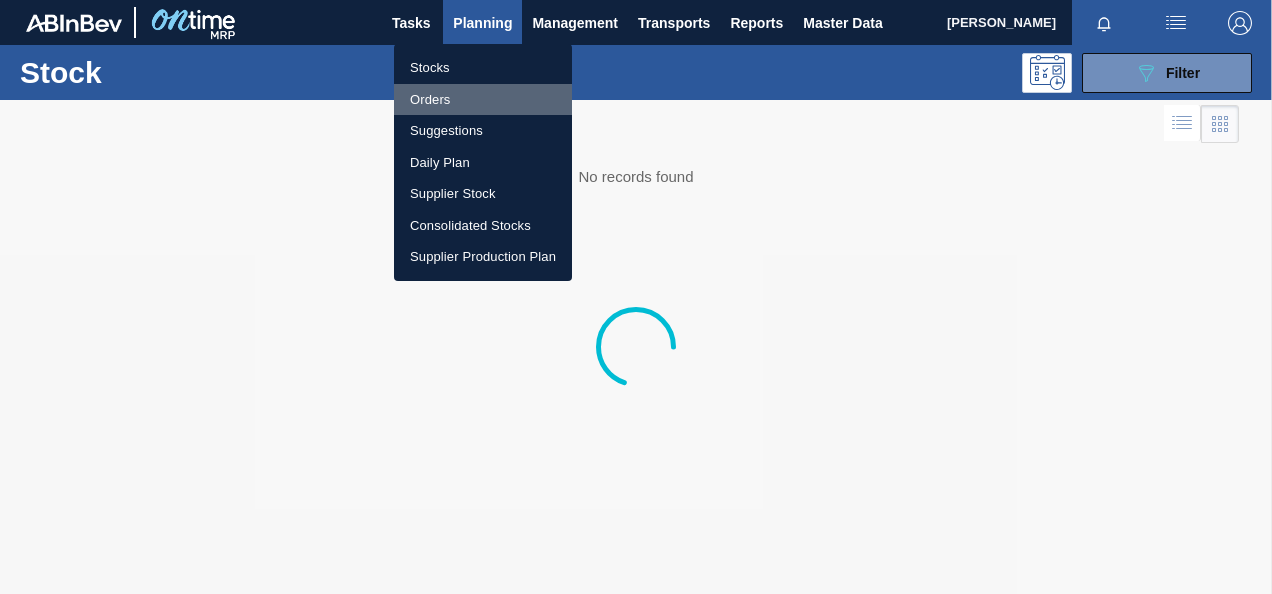 click on "Orders" at bounding box center (483, 100) 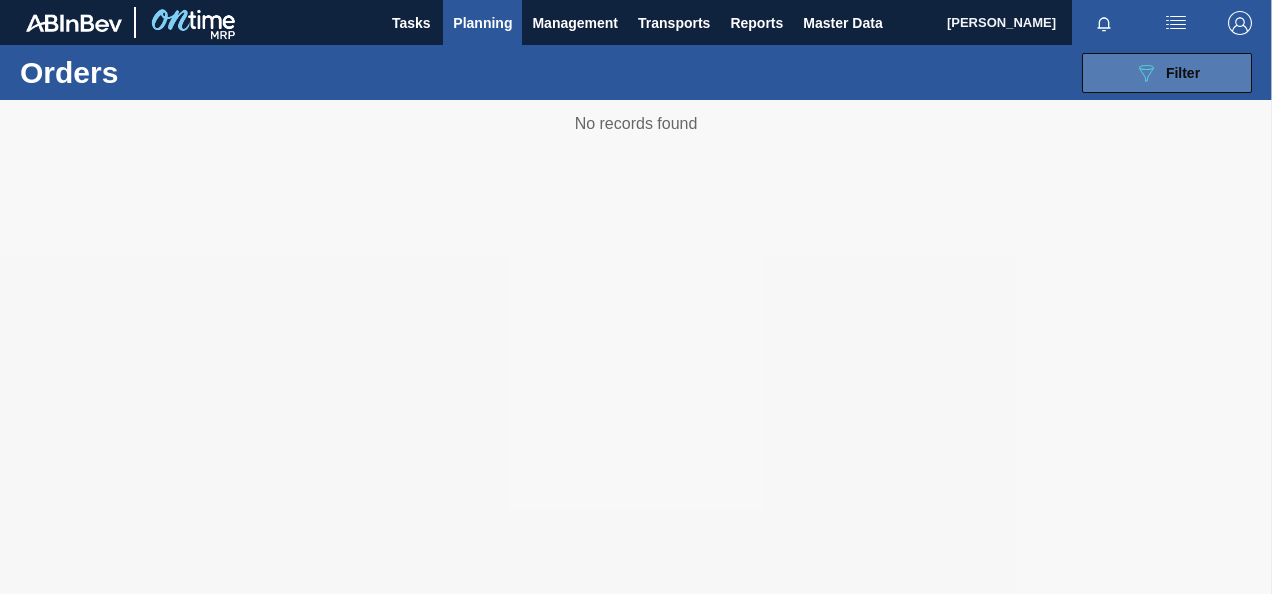 click on "089F7B8B-B2A5-4AFE-B5C0-19BA573D28AC" 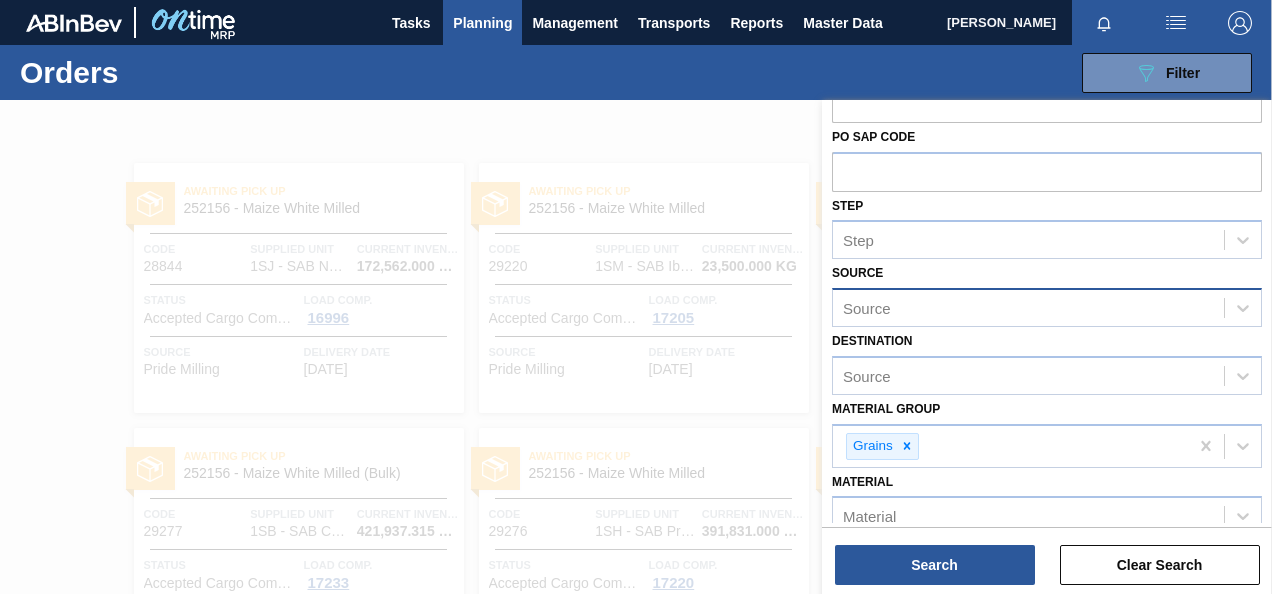 scroll, scrollTop: 100, scrollLeft: 0, axis: vertical 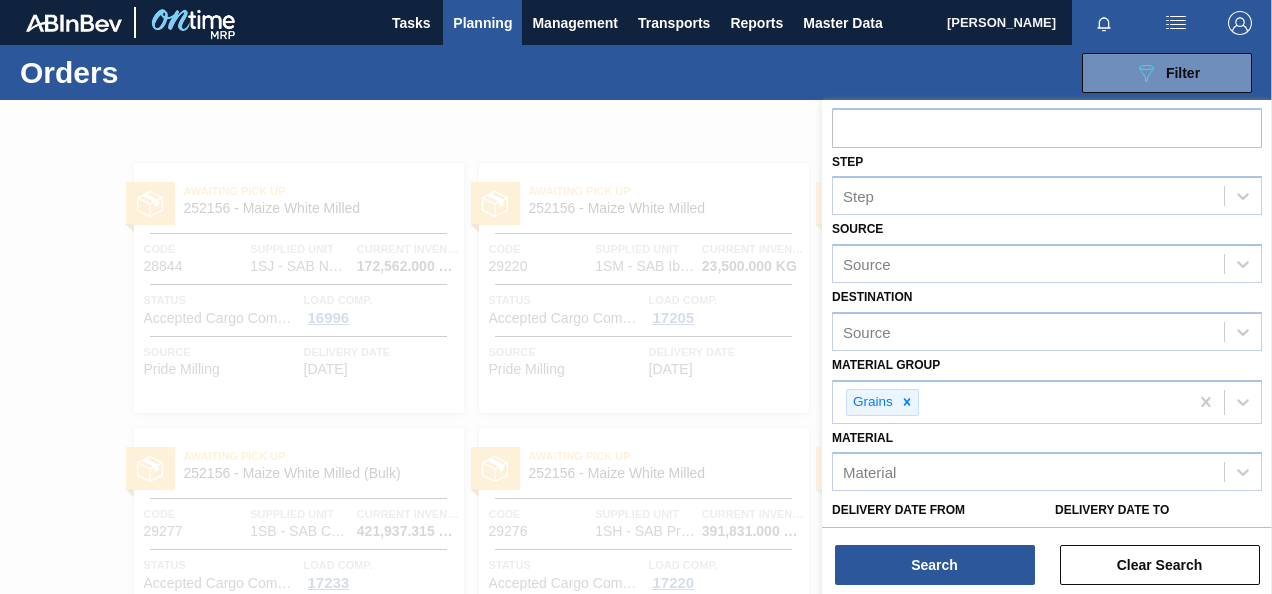 click on "Planning" at bounding box center [482, 23] 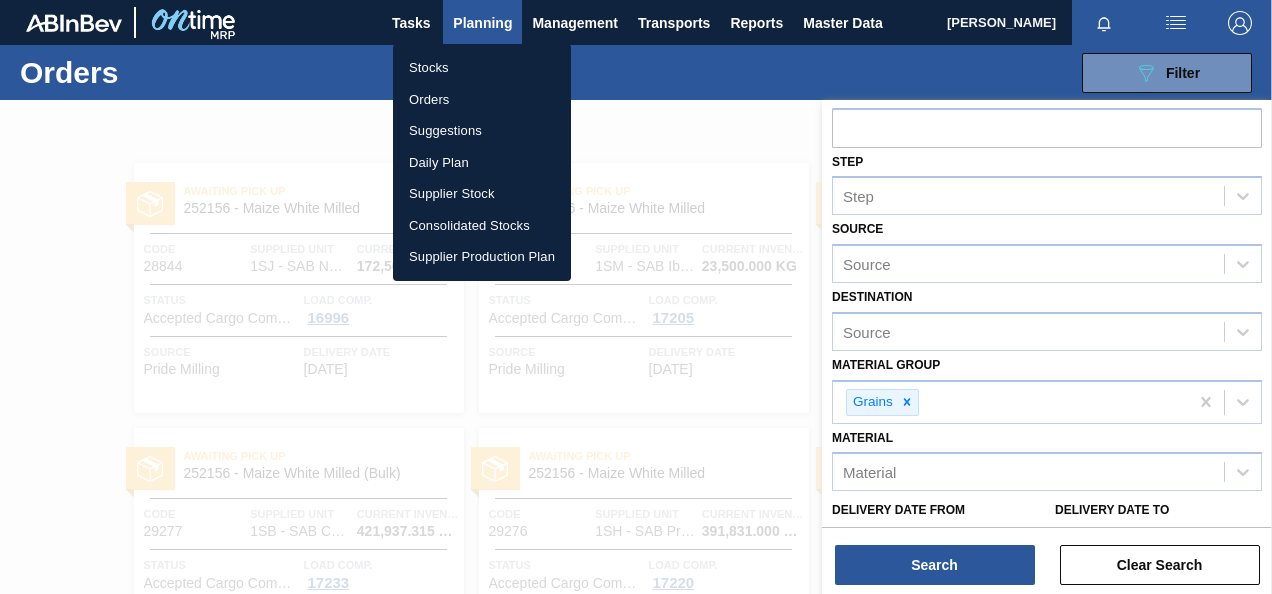 click on "Stocks" at bounding box center [482, 68] 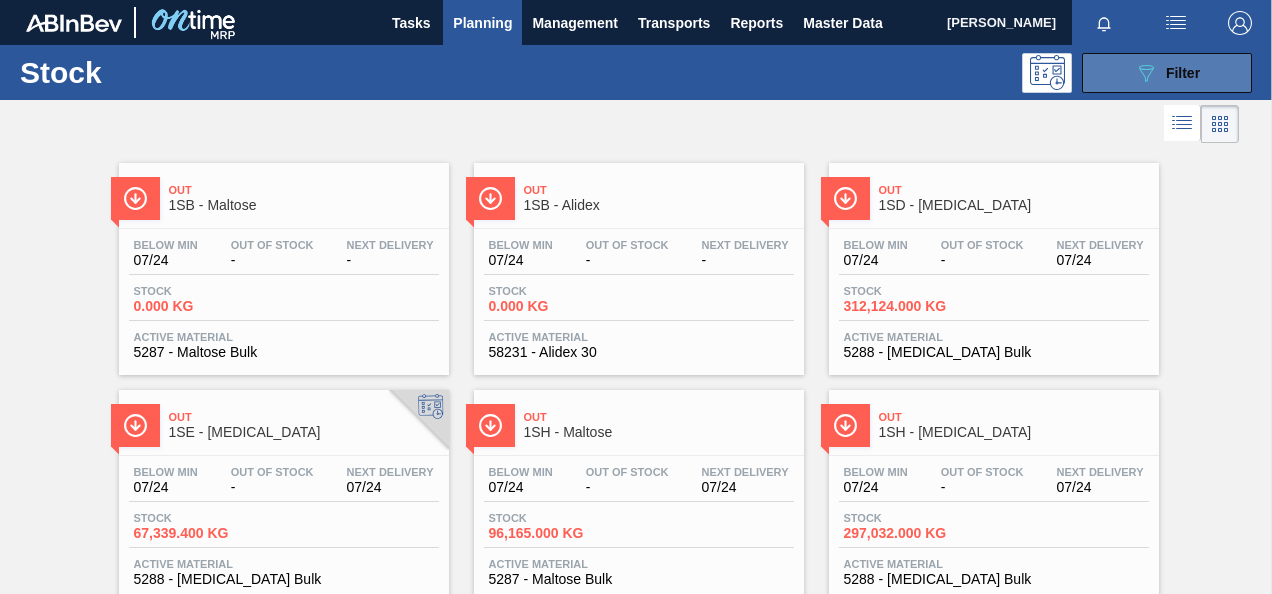 click on "089F7B8B-B2A5-4AFE-B5C0-19BA573D28AC" 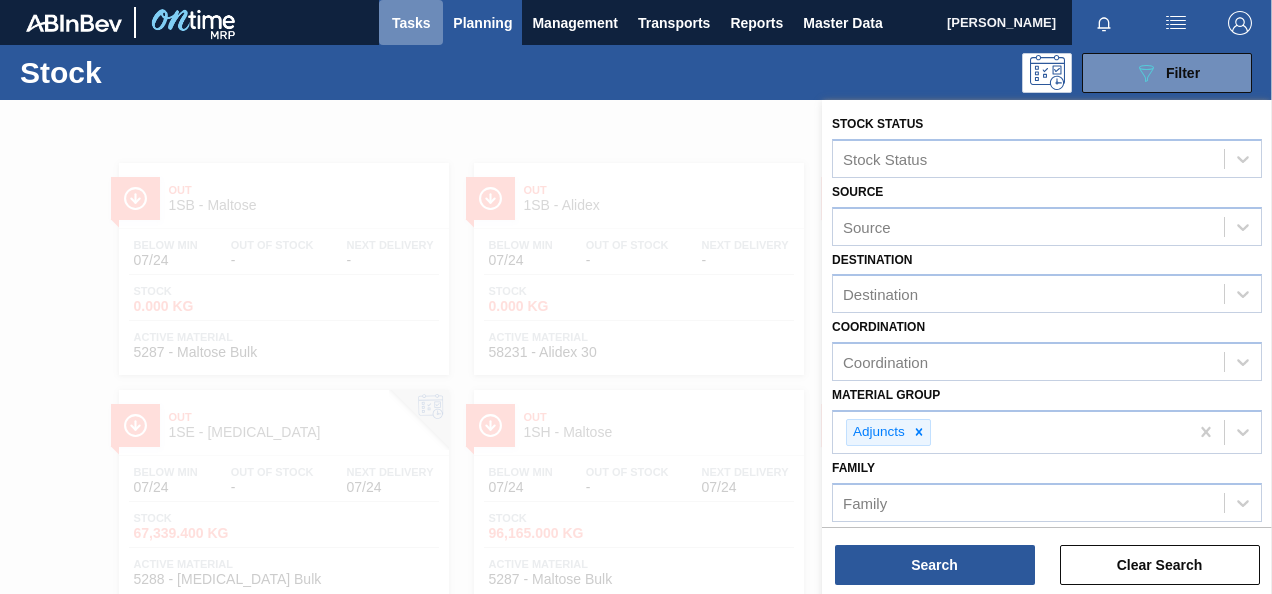 click on "Tasks" at bounding box center [411, 23] 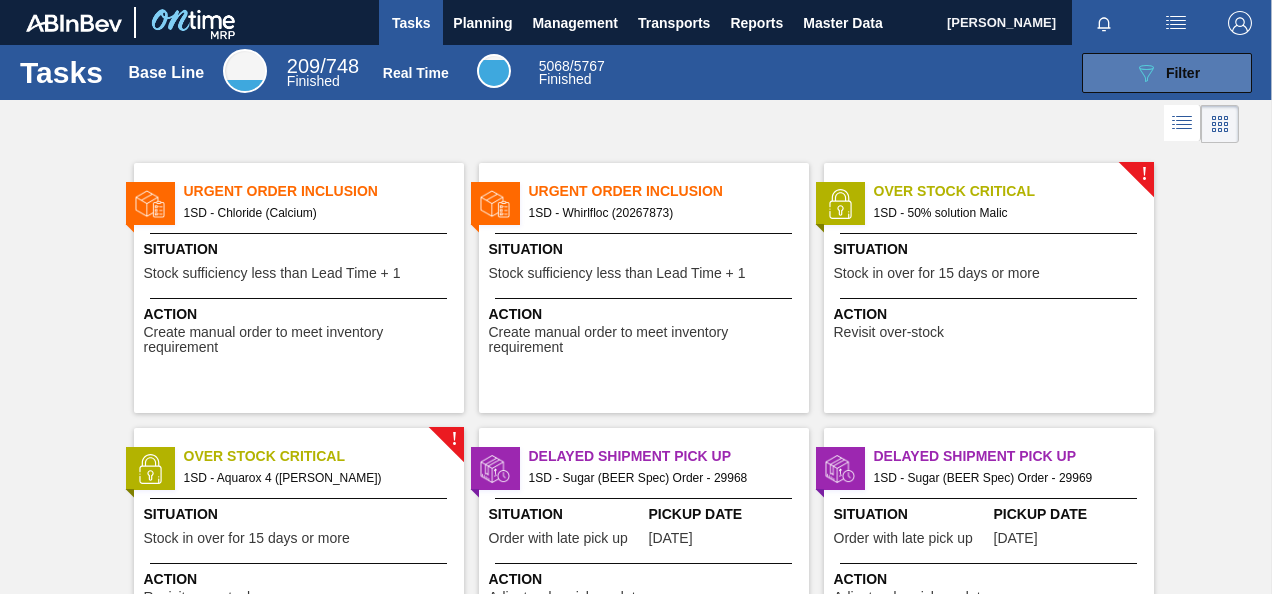 click on "089F7B8B-B2A5-4AFE-B5C0-19BA573D28AC Filter" at bounding box center [1167, 73] 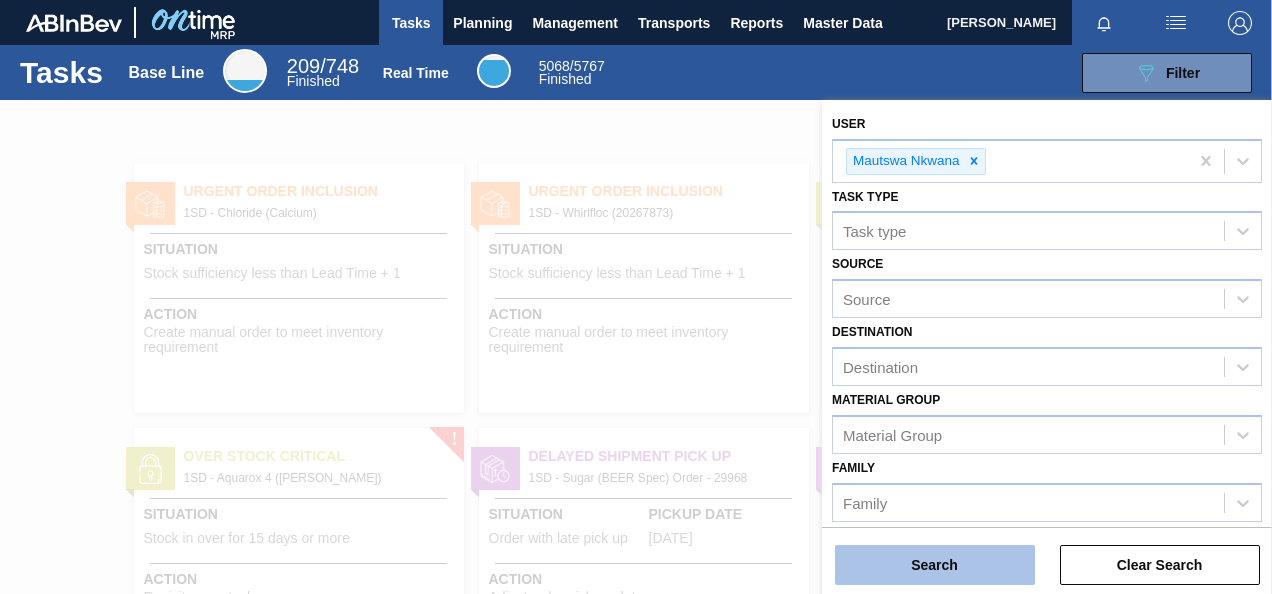 click on "Search" at bounding box center (935, 565) 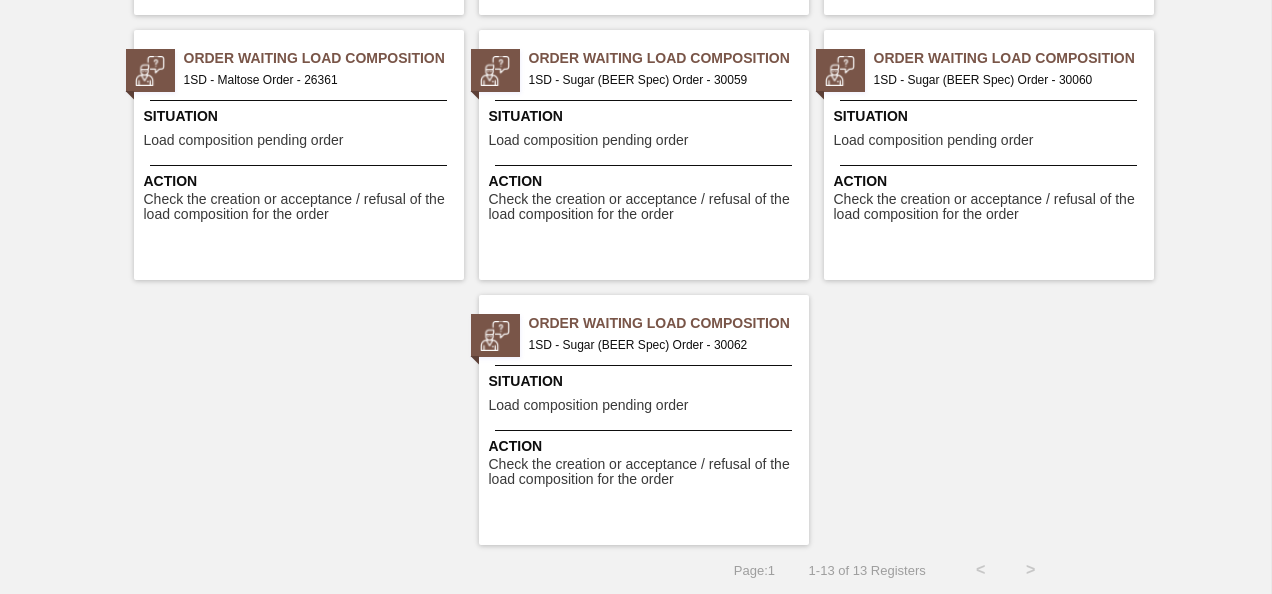 scroll, scrollTop: 928, scrollLeft: 0, axis: vertical 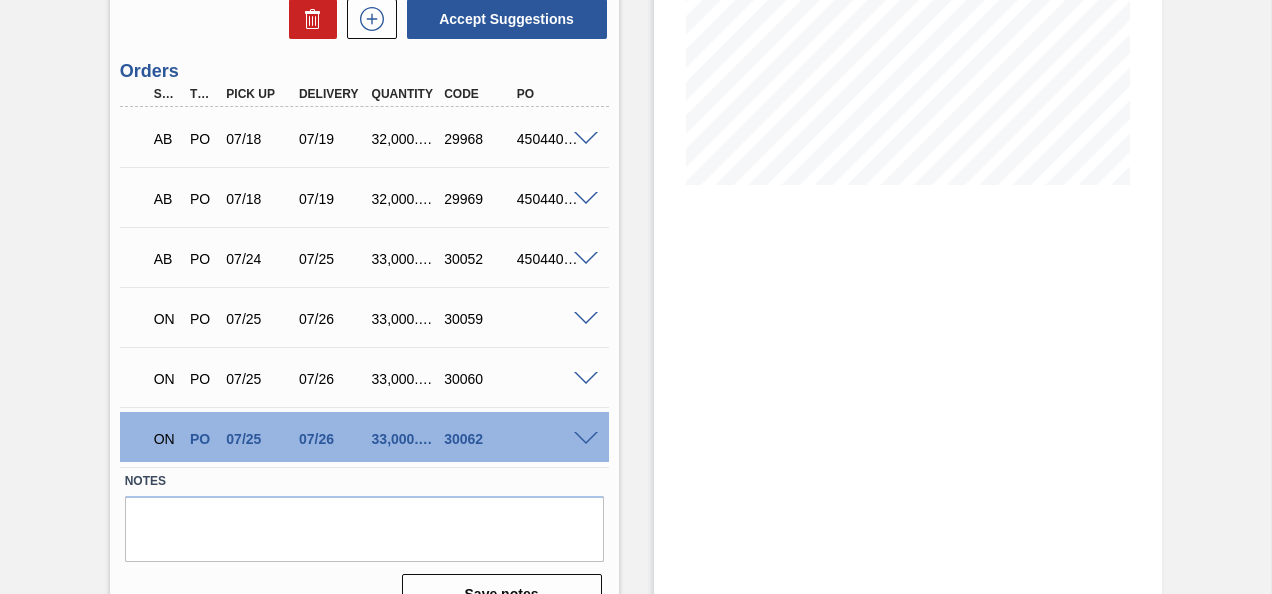click on "30059" at bounding box center (478, 319) 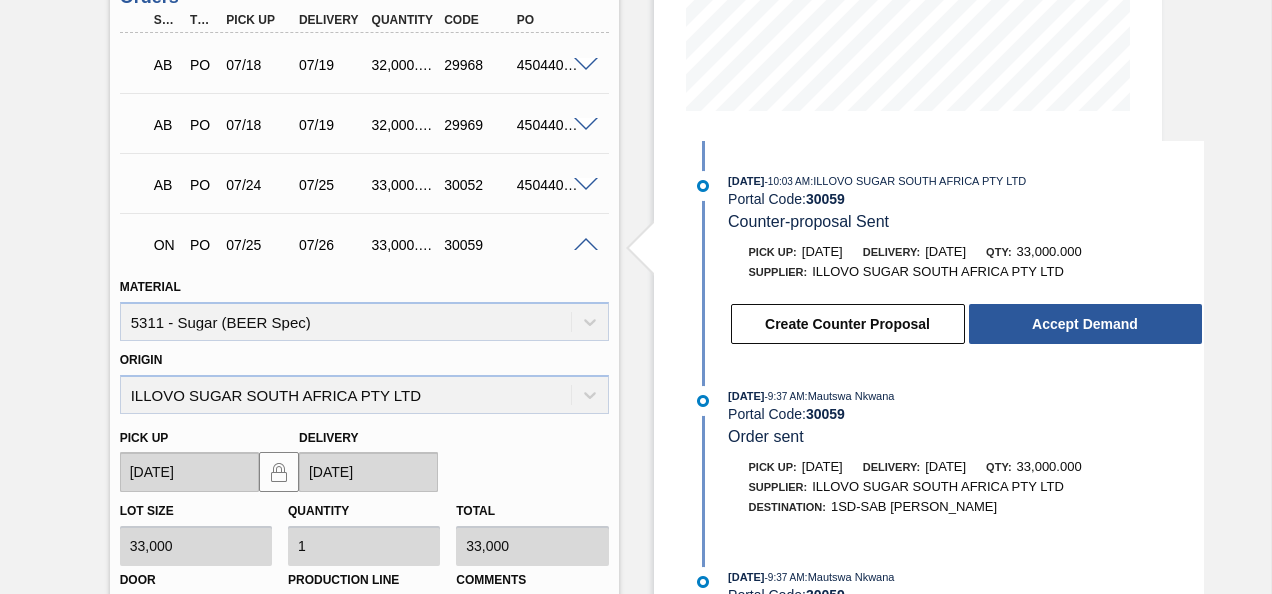 scroll, scrollTop: 600, scrollLeft: 0, axis: vertical 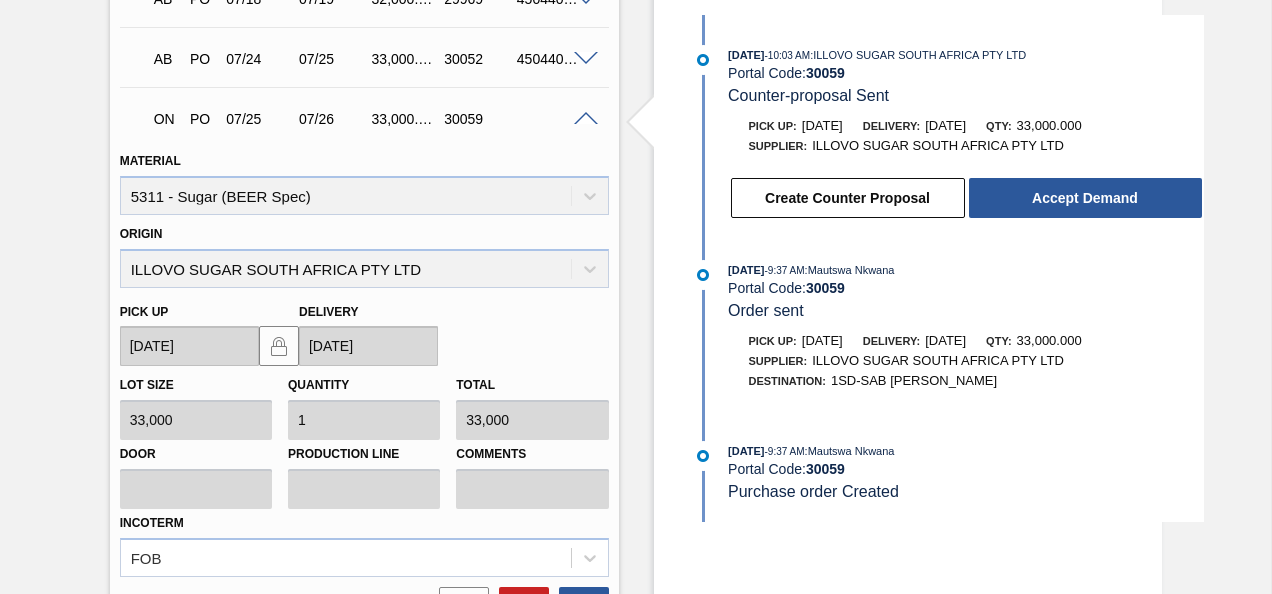 click at bounding box center [586, 119] 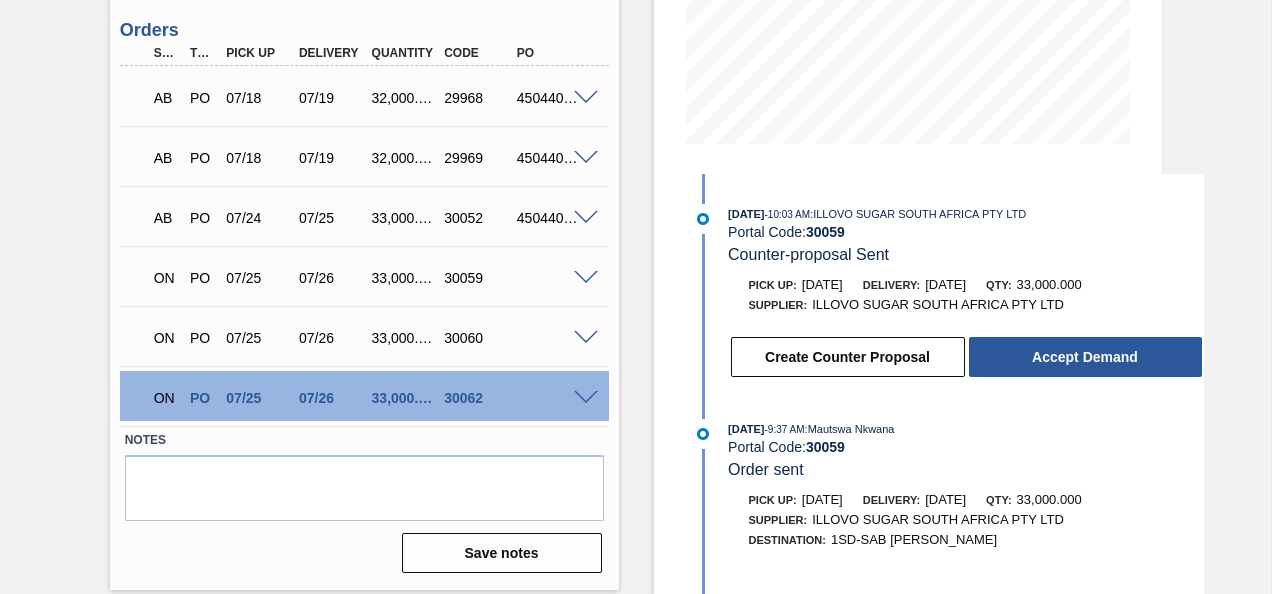 scroll, scrollTop: 440, scrollLeft: 0, axis: vertical 